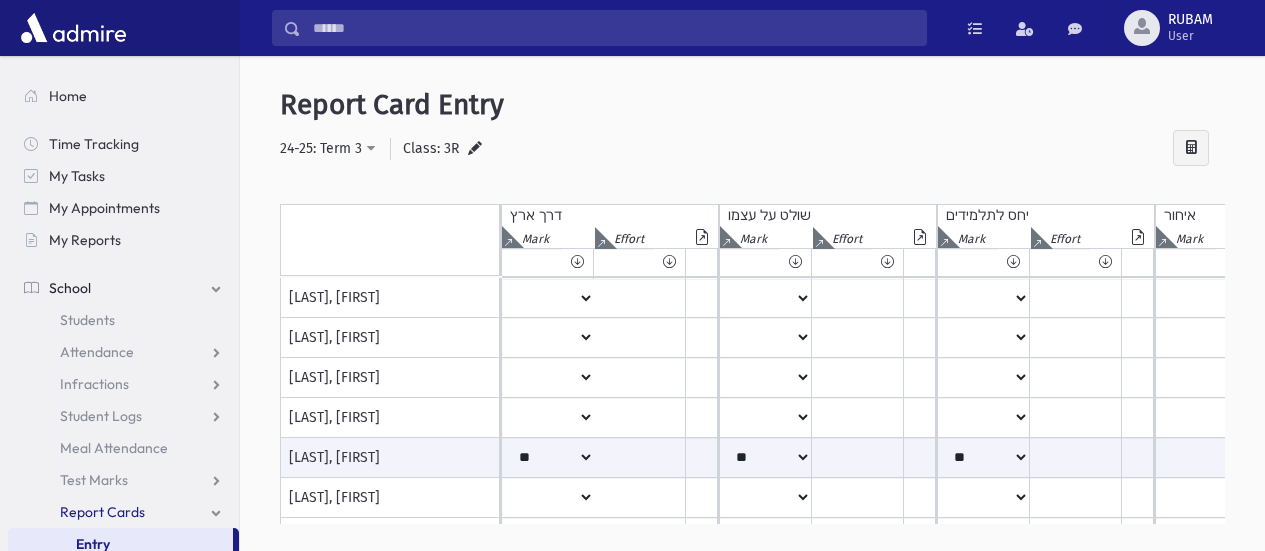 select on "**" 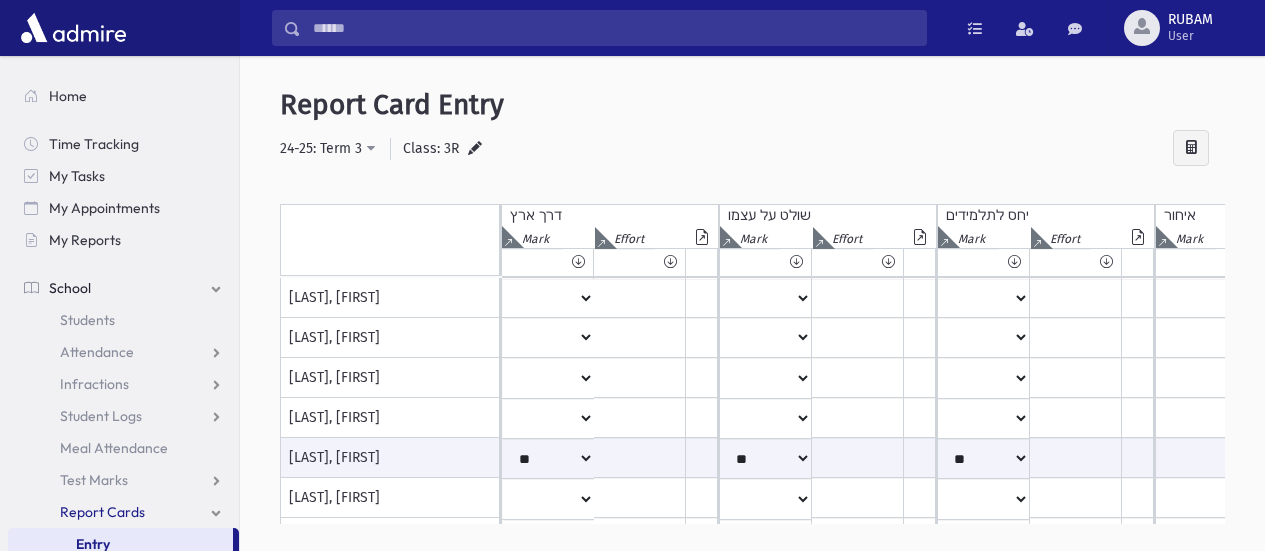 scroll, scrollTop: 0, scrollLeft: 0, axis: both 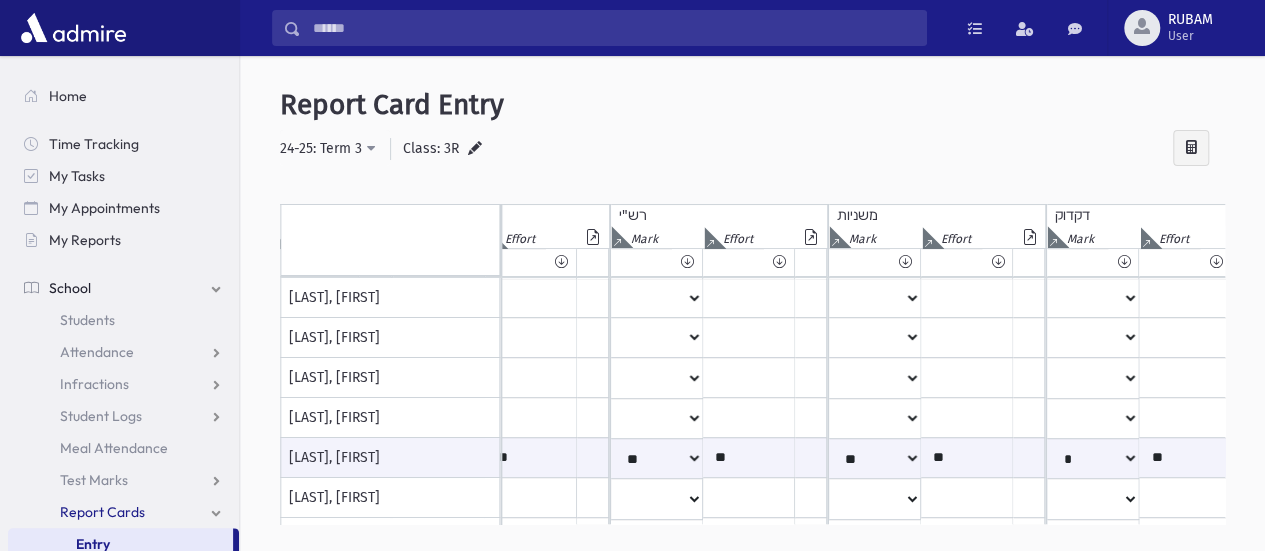 click at bounding box center [391, 240] 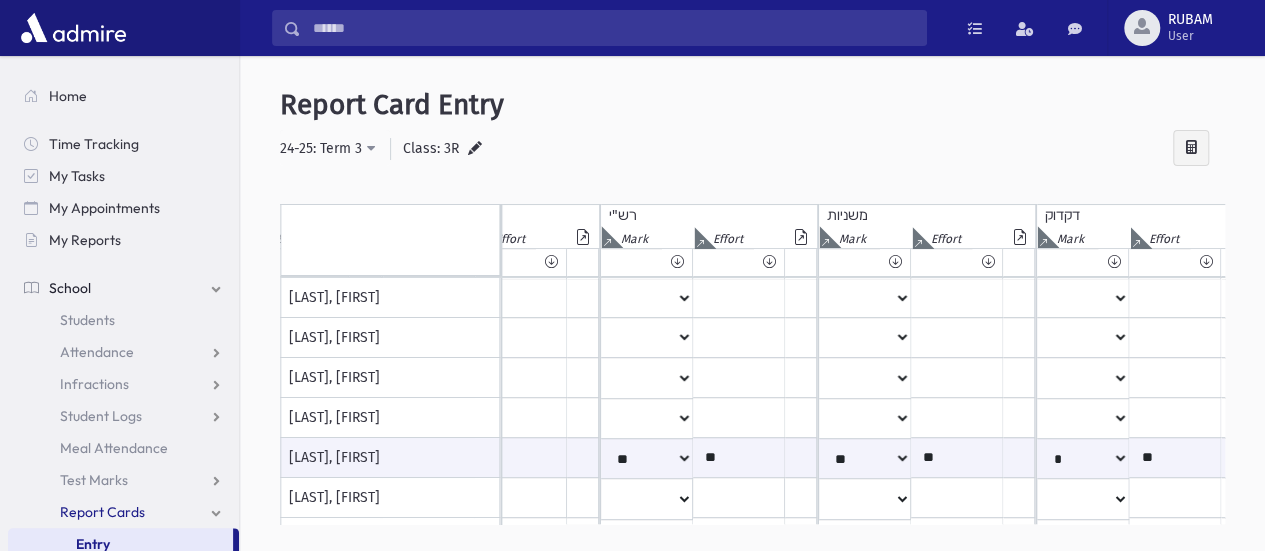 scroll, scrollTop: 0, scrollLeft: 1245, axis: horizontal 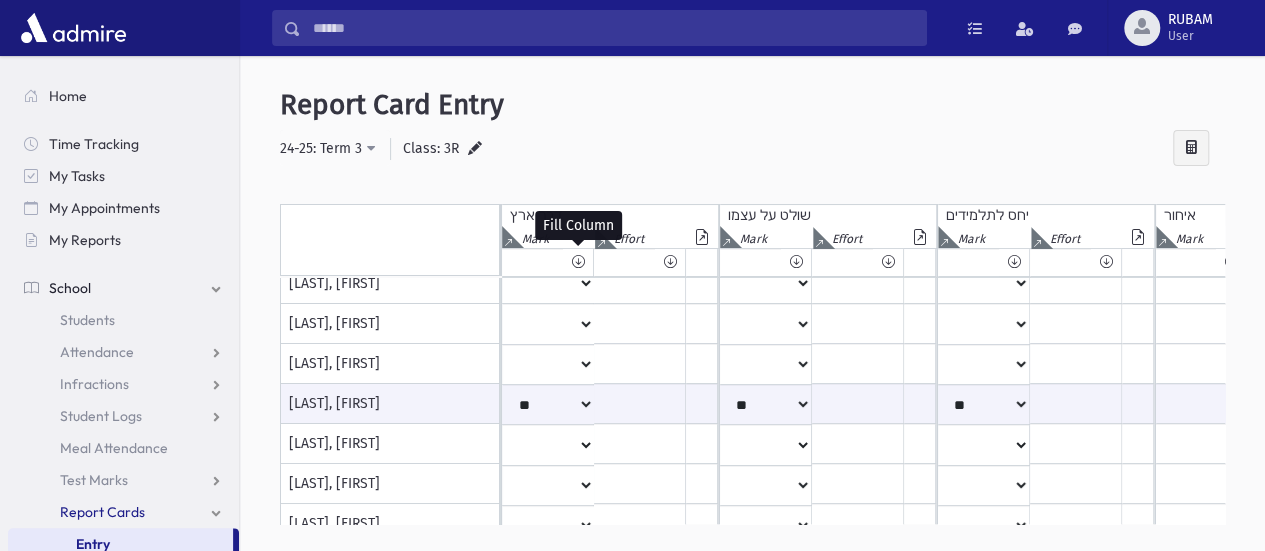click at bounding box center (578, 262) 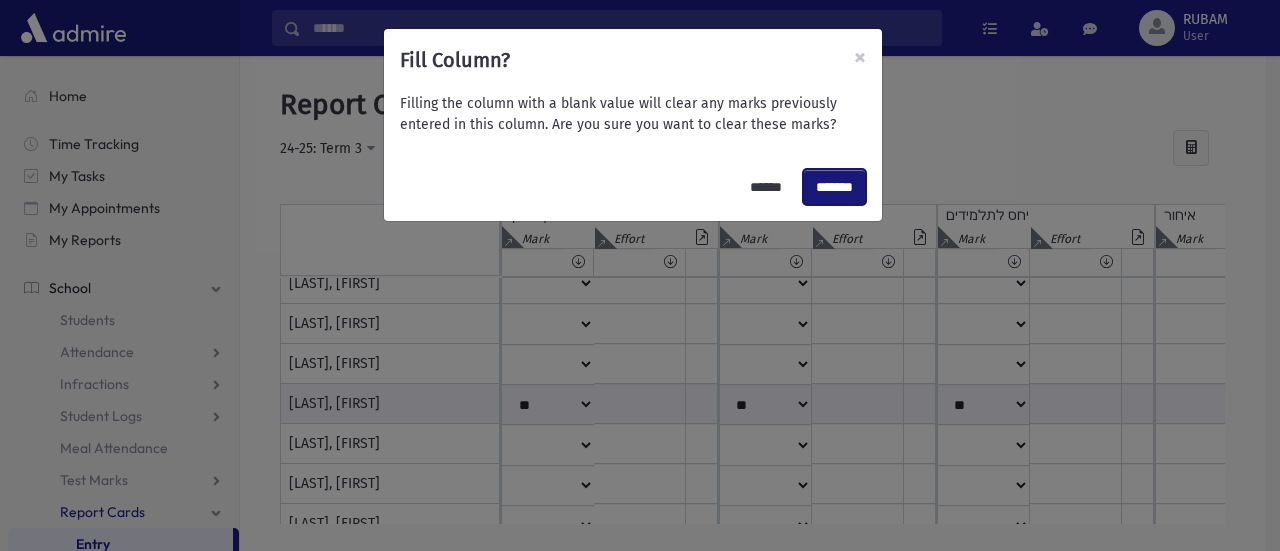 click on "*******" at bounding box center (834, 187) 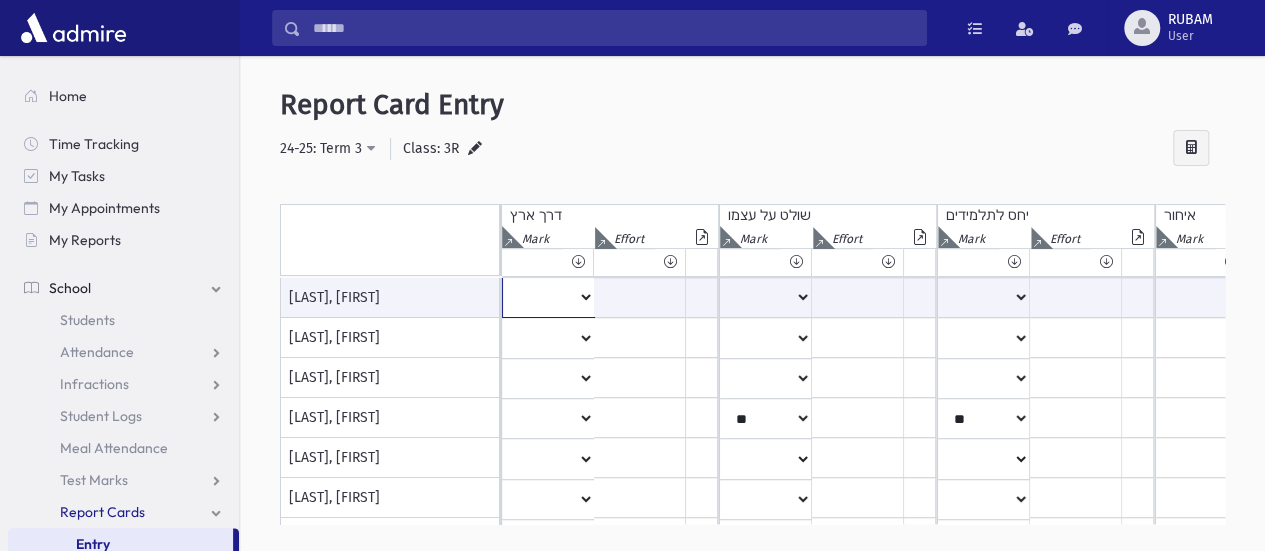 click on "****
*
**
**
*
**
**
**
***
***
**
***
***
**" at bounding box center [548, 297] 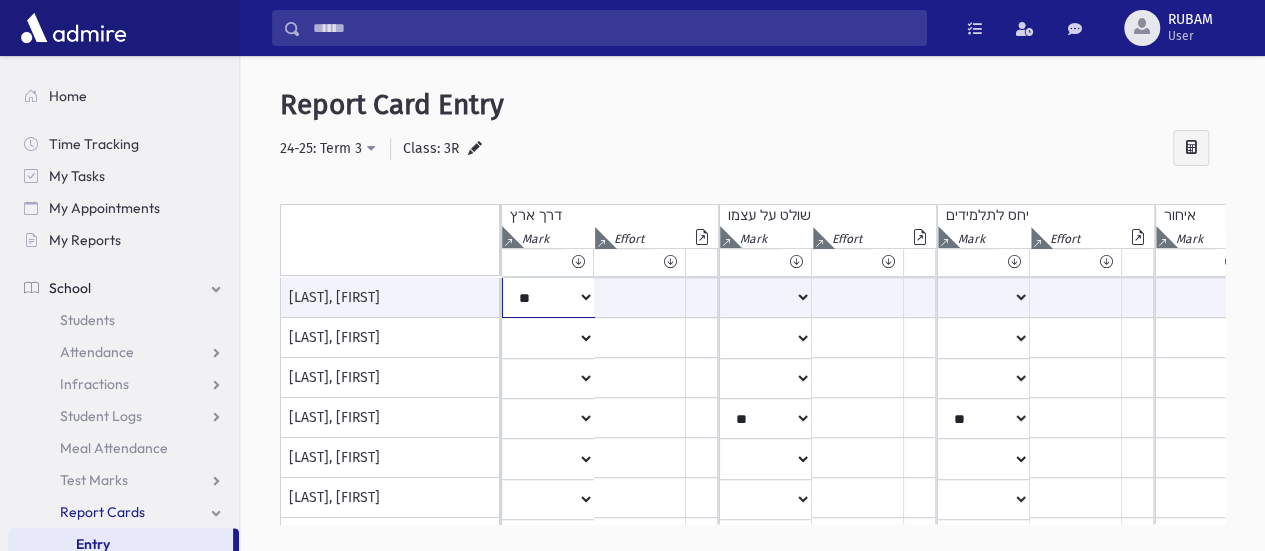 click on "****
*
**
**
*
**
**
**
***
***
**
***
***
**" at bounding box center (548, 297) 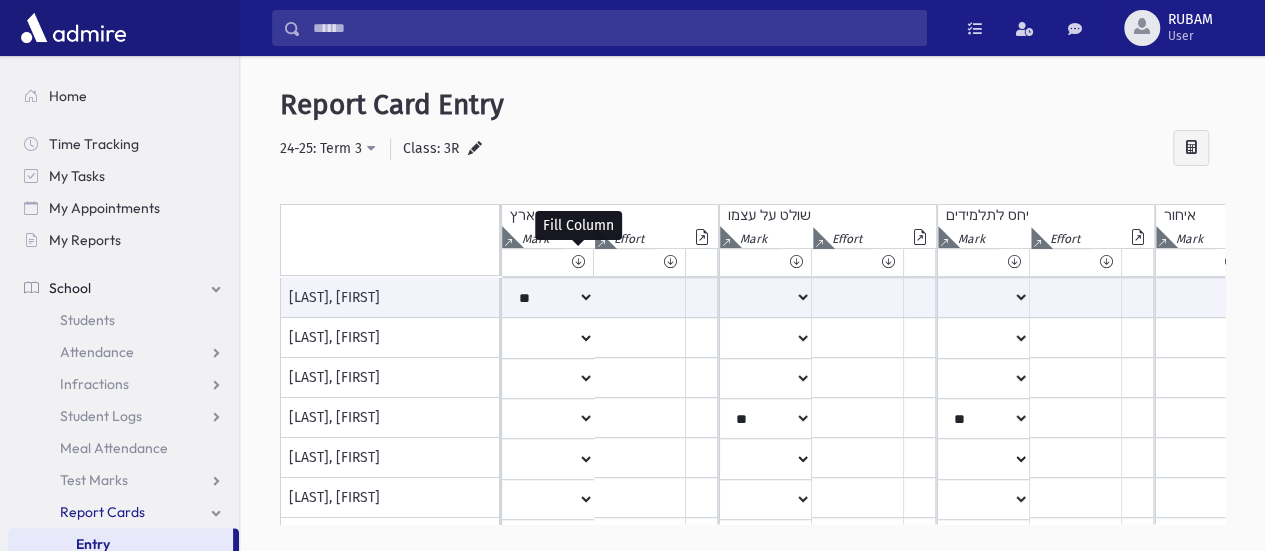 click at bounding box center [578, 262] 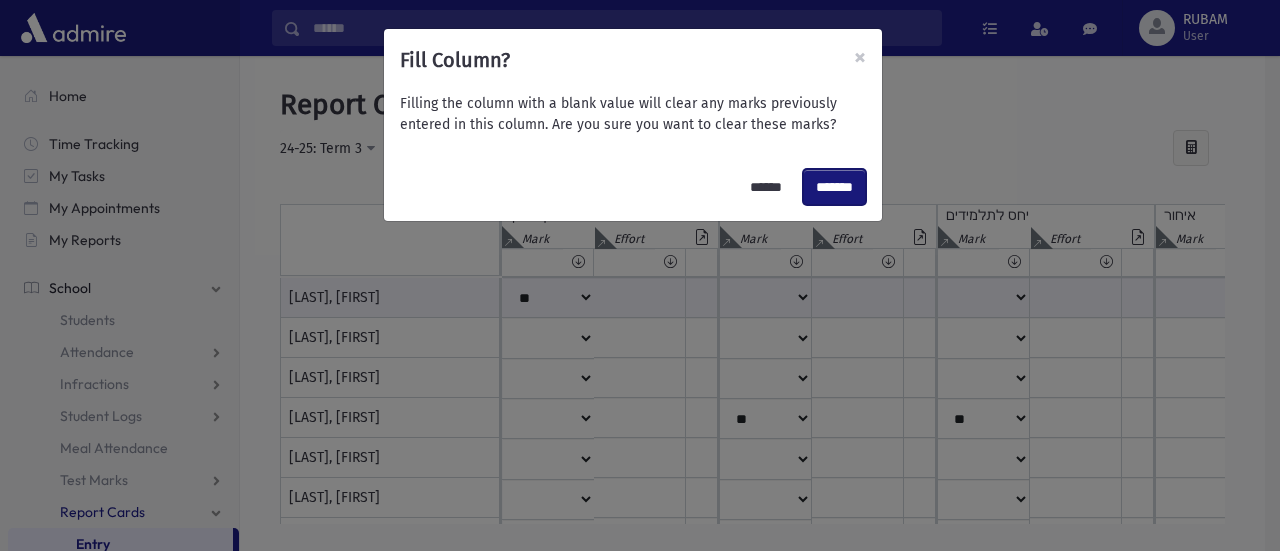click on "*******" at bounding box center [834, 187] 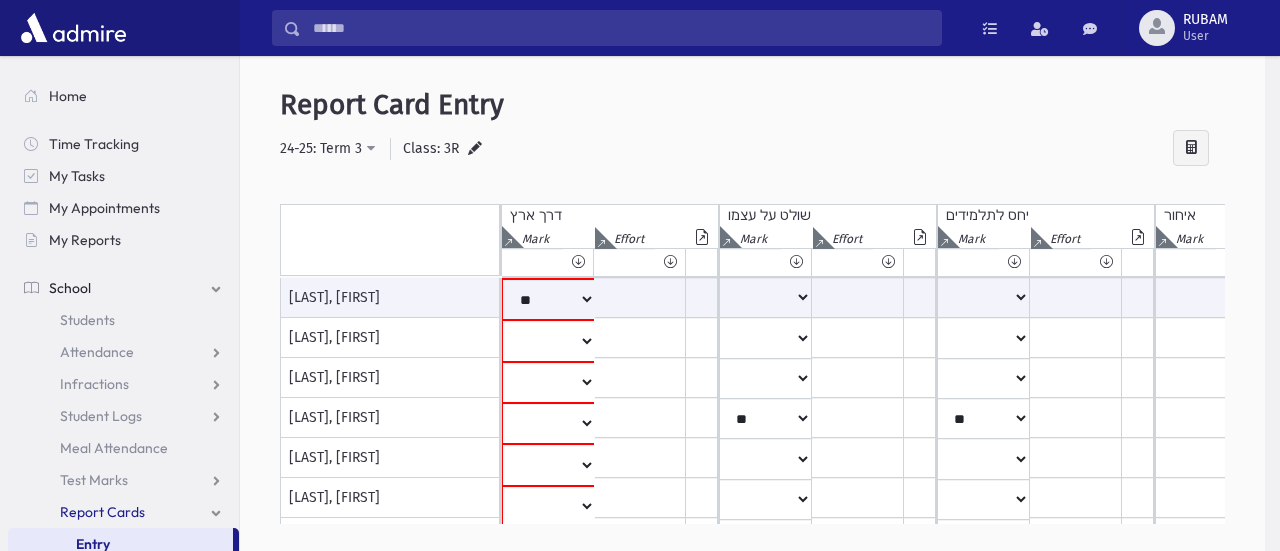 select 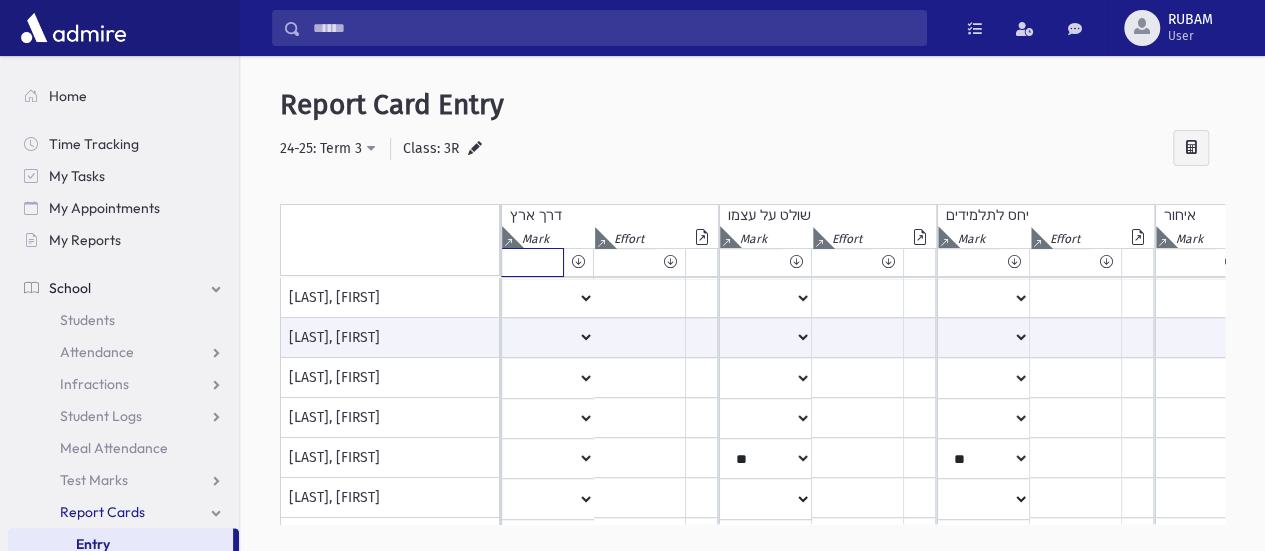 click on "****
*
**
**
*
**
**
**
***
***
**
***
***
**" at bounding box center (532, 262) 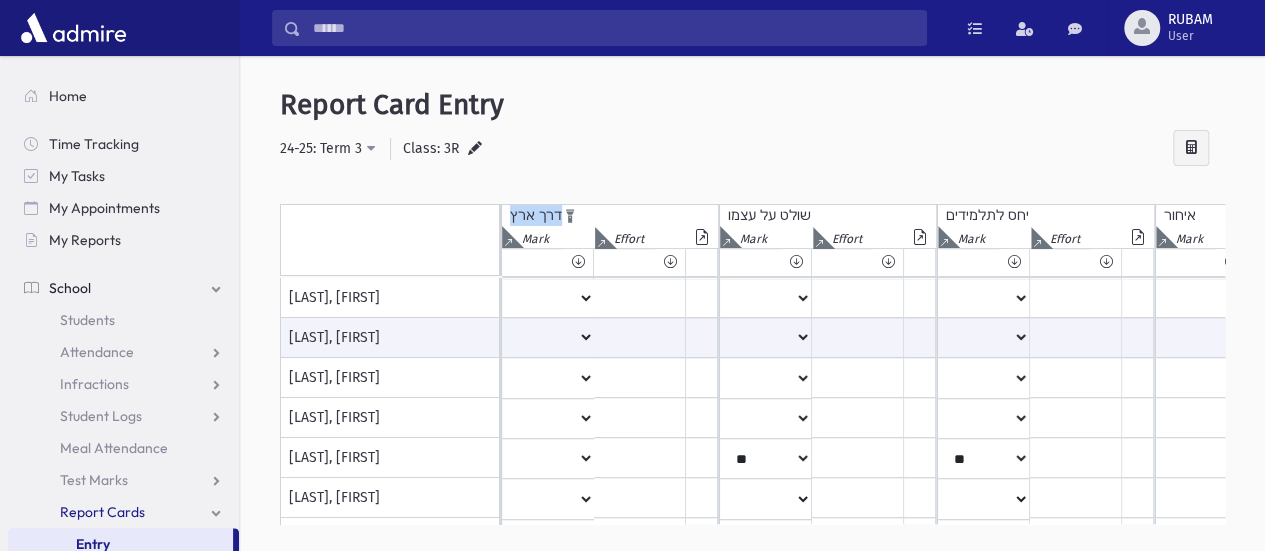 drag, startPoint x: 647, startPoint y: 126, endPoint x: 508, endPoint y: 239, distance: 179.13683 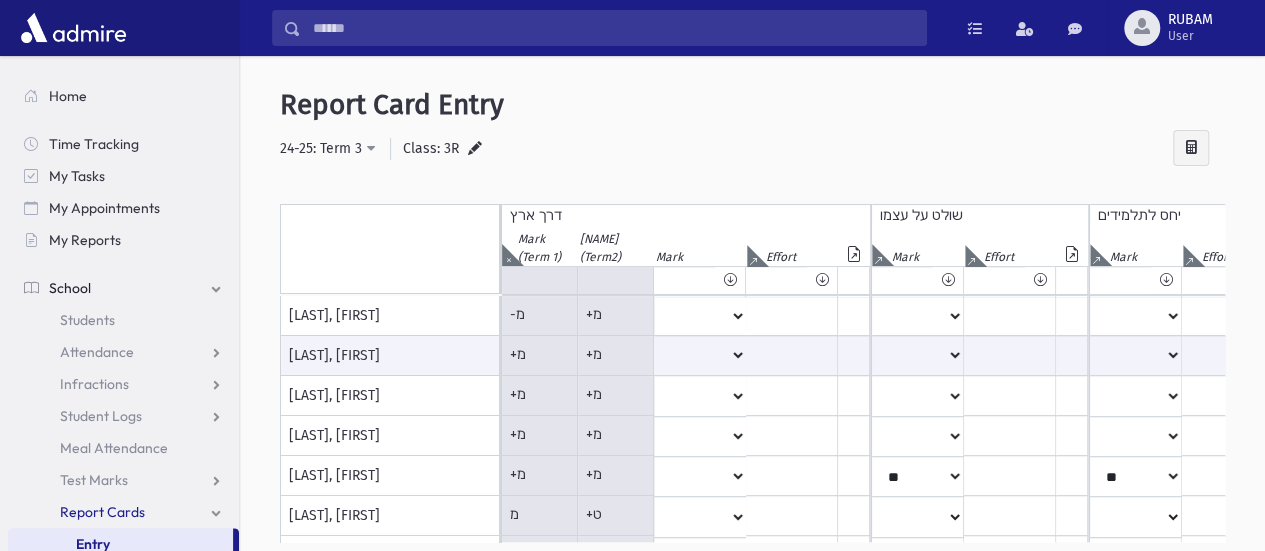 click on "+מ" at bounding box center (540, 316) 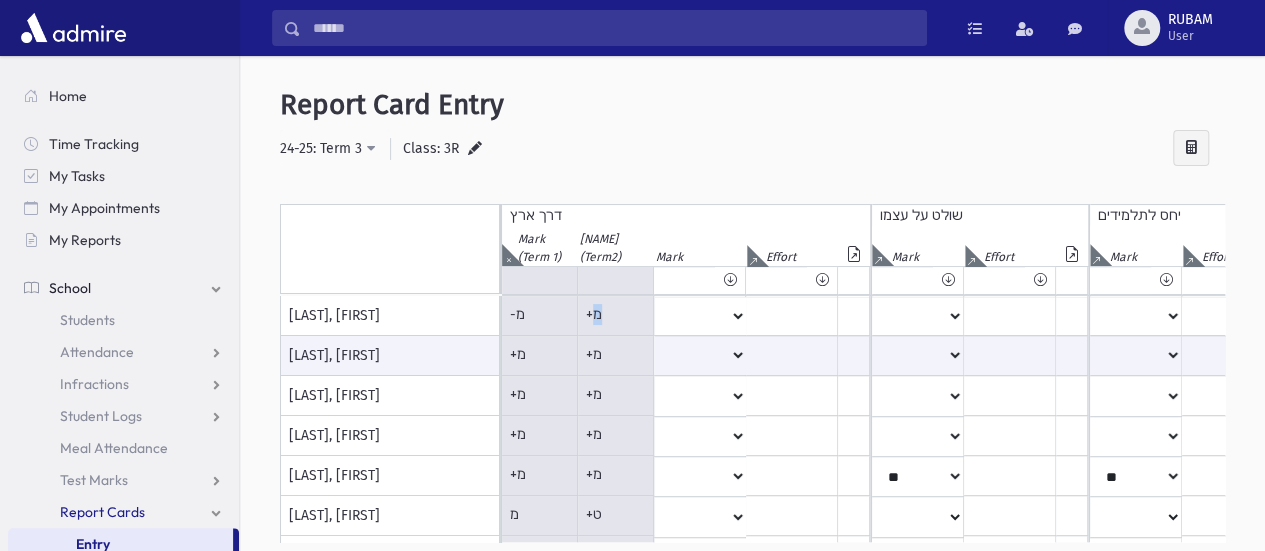 click on "+מ" at bounding box center [517, 314] 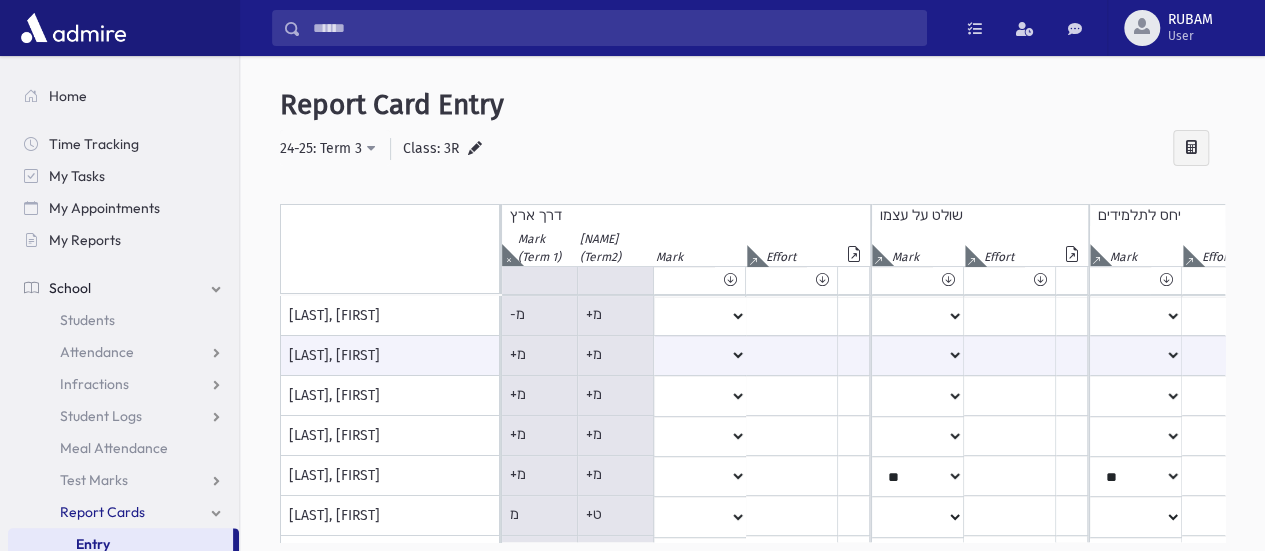 click on "**********" at bounding box center [752, 149] 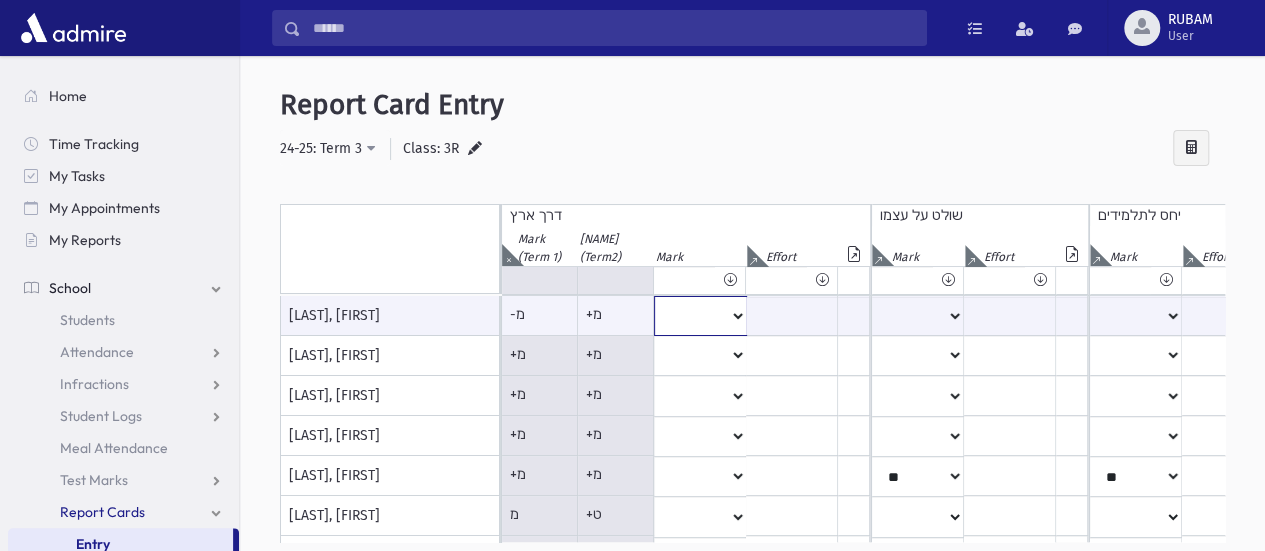 click on "****
*
**
**
*
**
**
**
***
***
**
***
***
**" at bounding box center [700, 316] 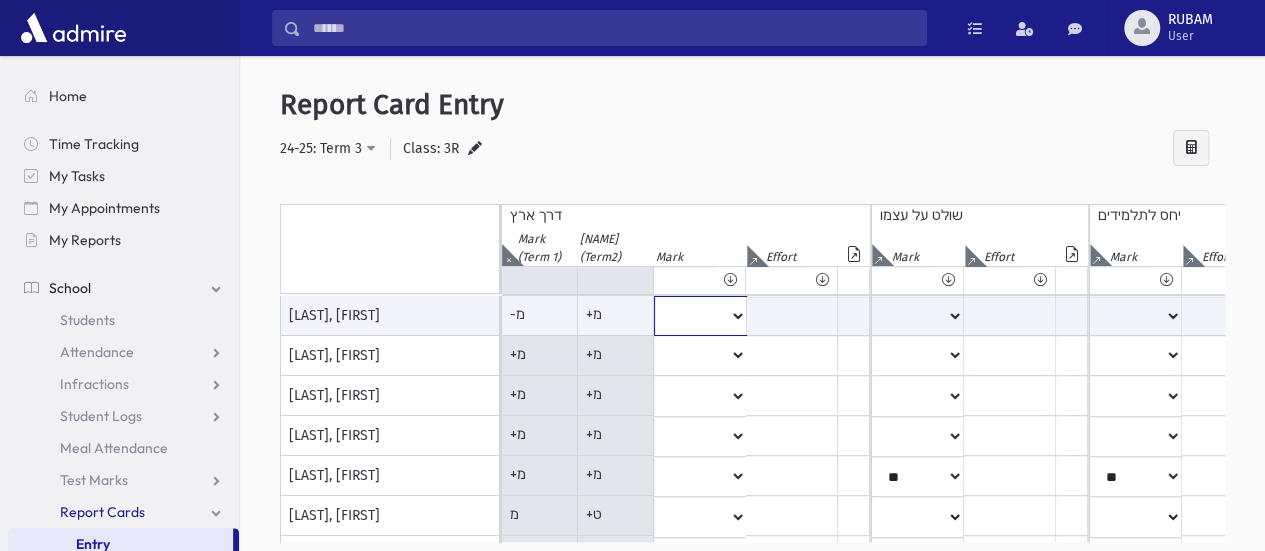select on "**" 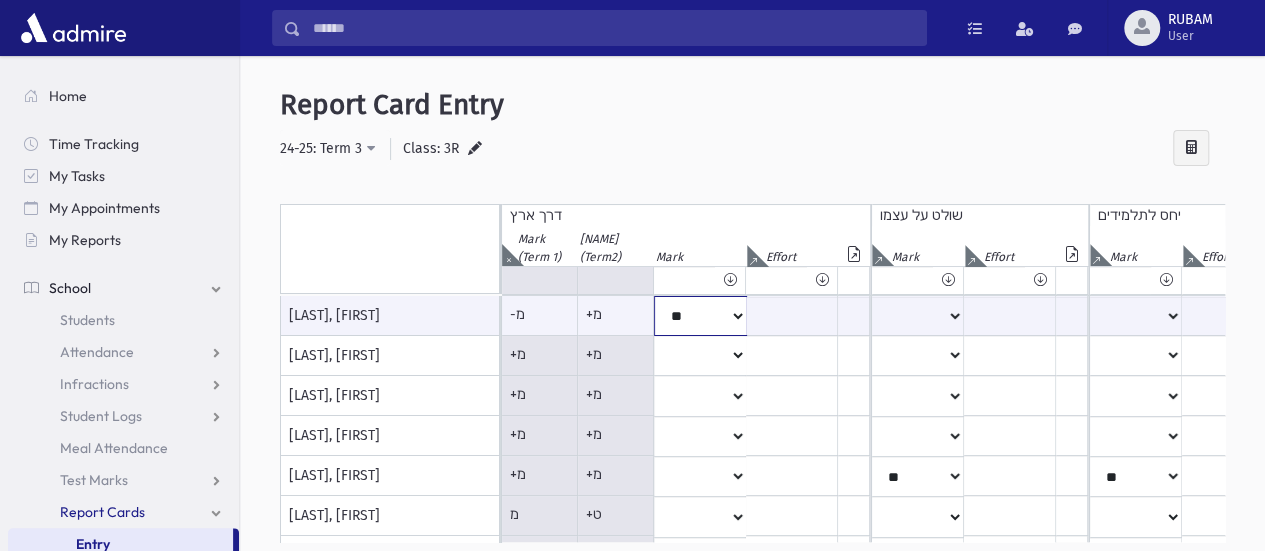 click on "****
*
**
**
*
**
**
**
***
***
**
***
***
**" at bounding box center (700, 316) 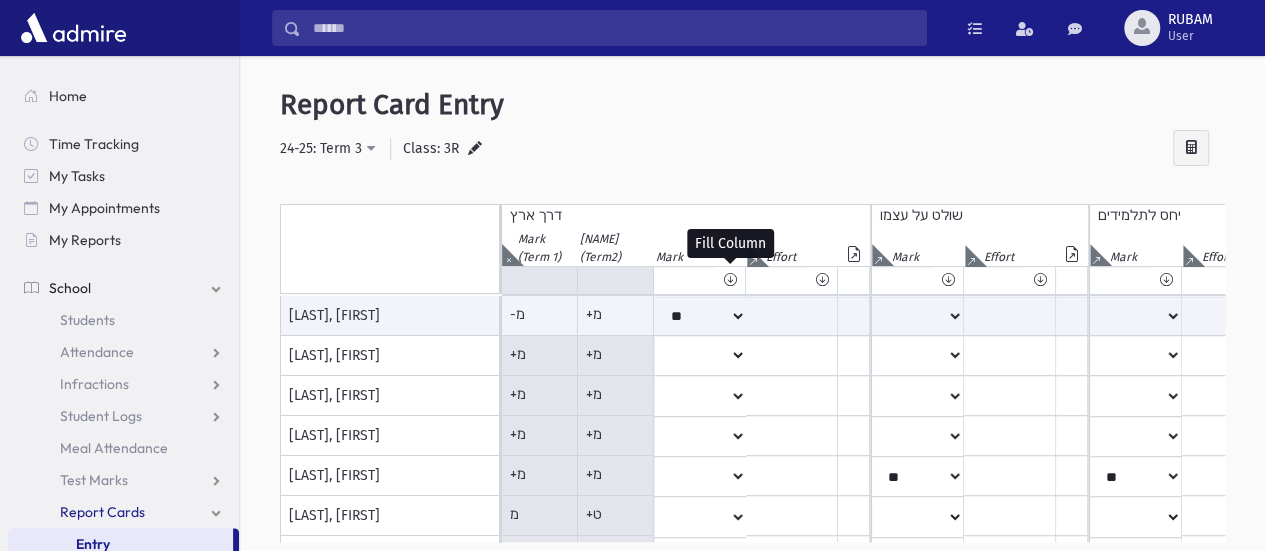 click at bounding box center [730, 280] 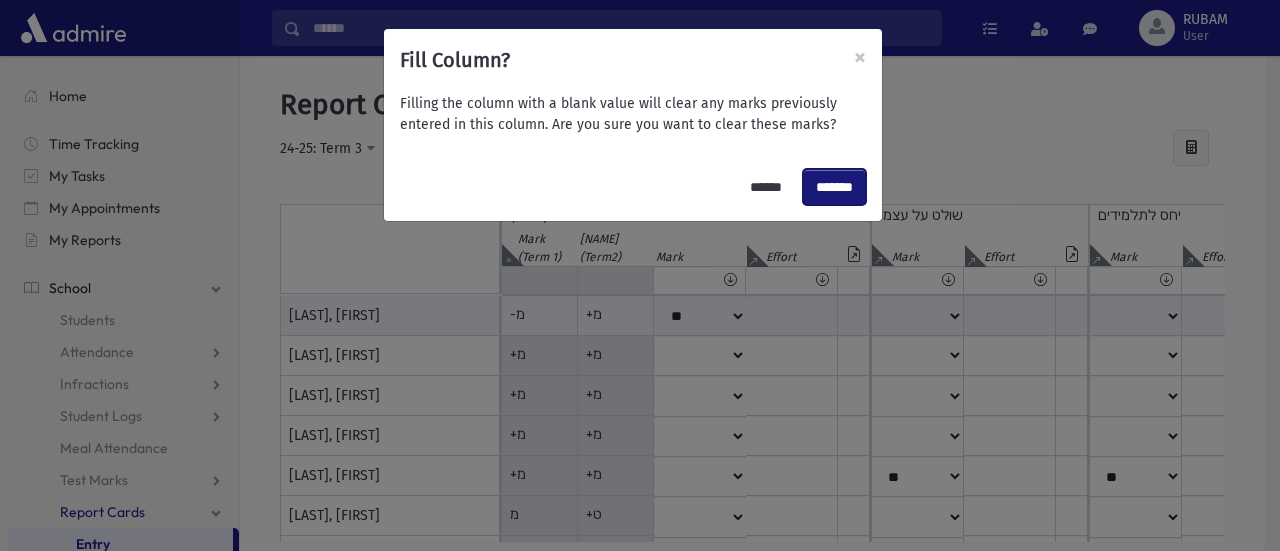 click on "*******" at bounding box center (834, 187) 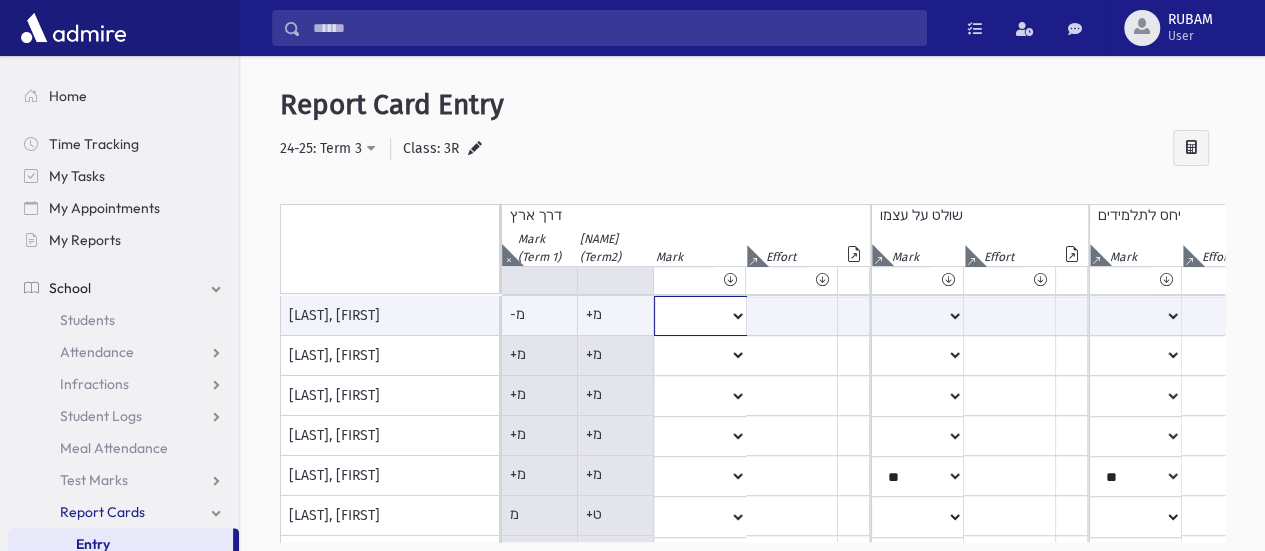 click on "****
*
**
**
*
**
**
**
***
***
**
***
***
**" at bounding box center (700, 316) 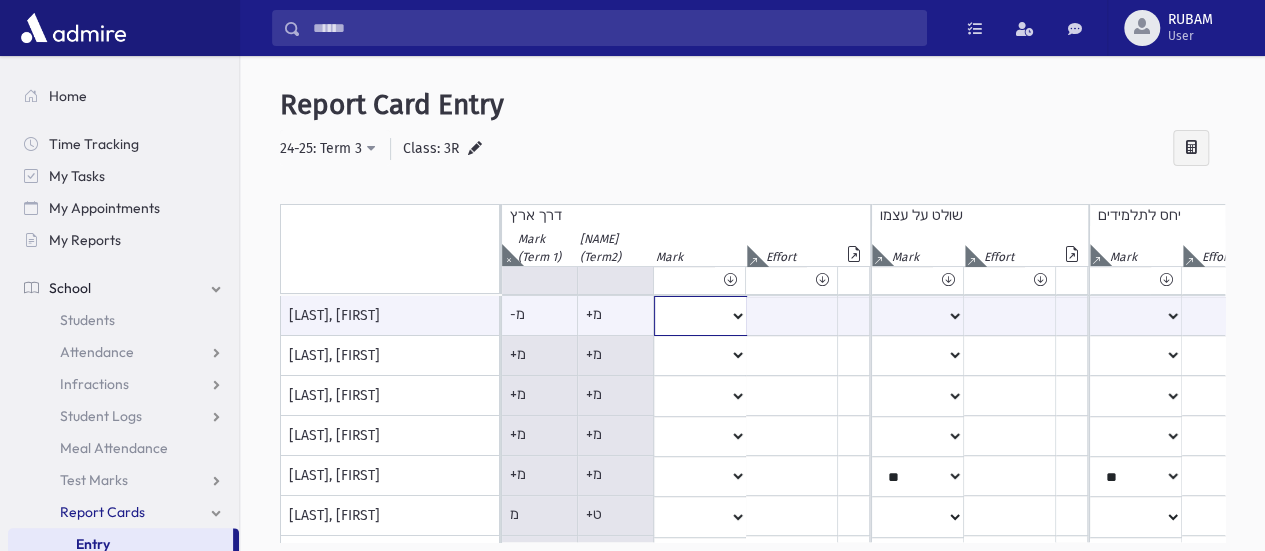 select on "**" 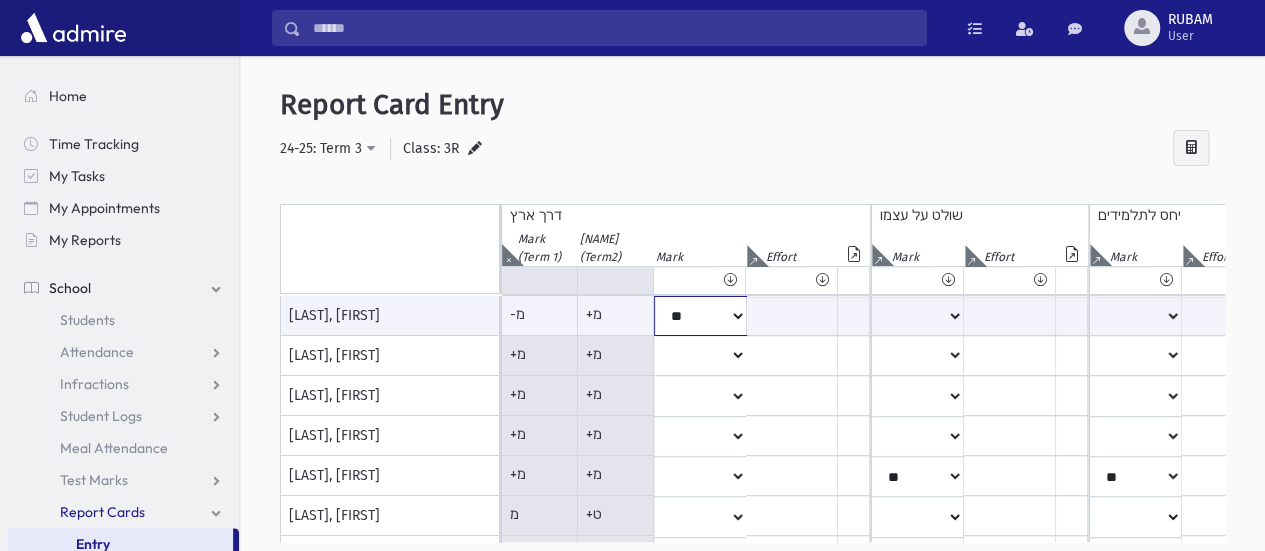 click on "****
*
**
**
*
**
**
**
***
***
**
***
***
**" at bounding box center (700, 316) 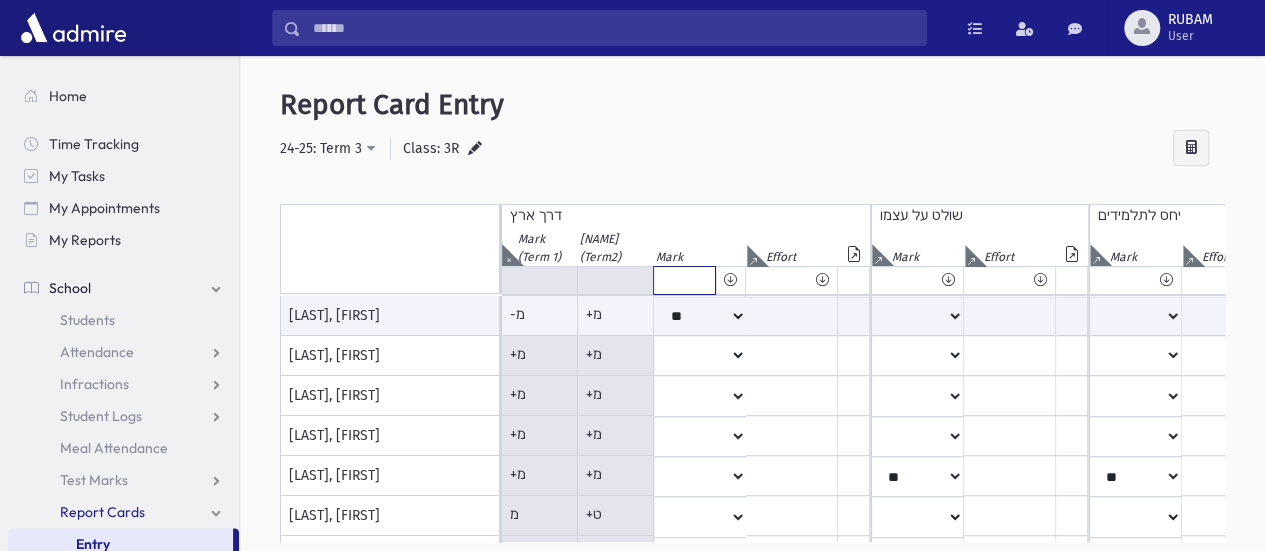 click on "****
*
**
**
*
**
**
**
***
***
**
***
***
**" at bounding box center [684, 280] 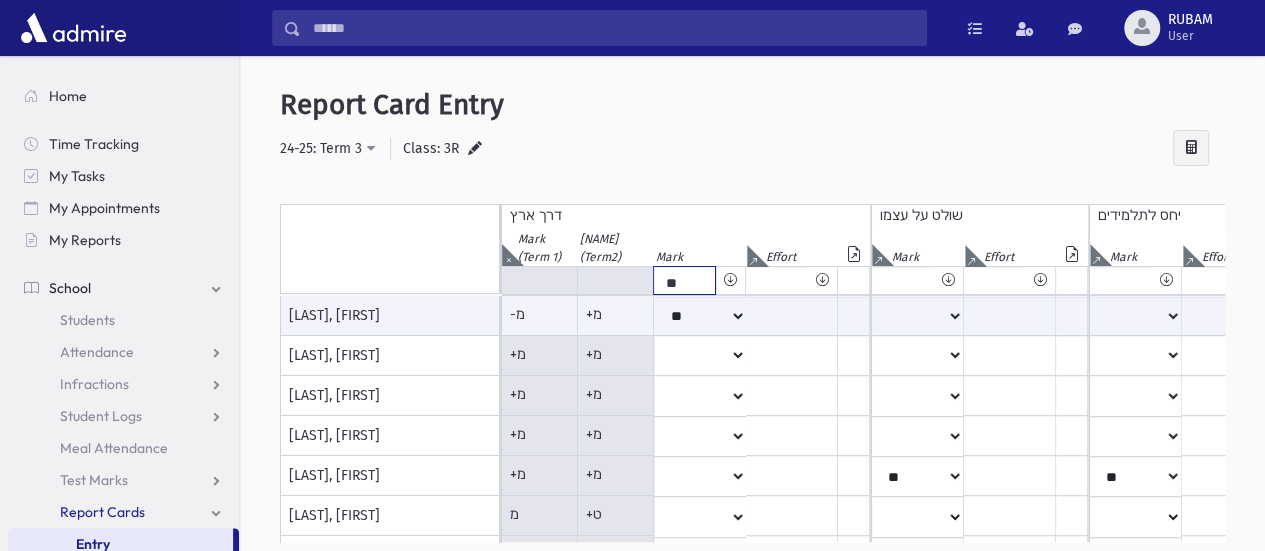 click on "****
*
**
**
*
**
**
**
***
***
**
***
***
**" at bounding box center (684, 280) 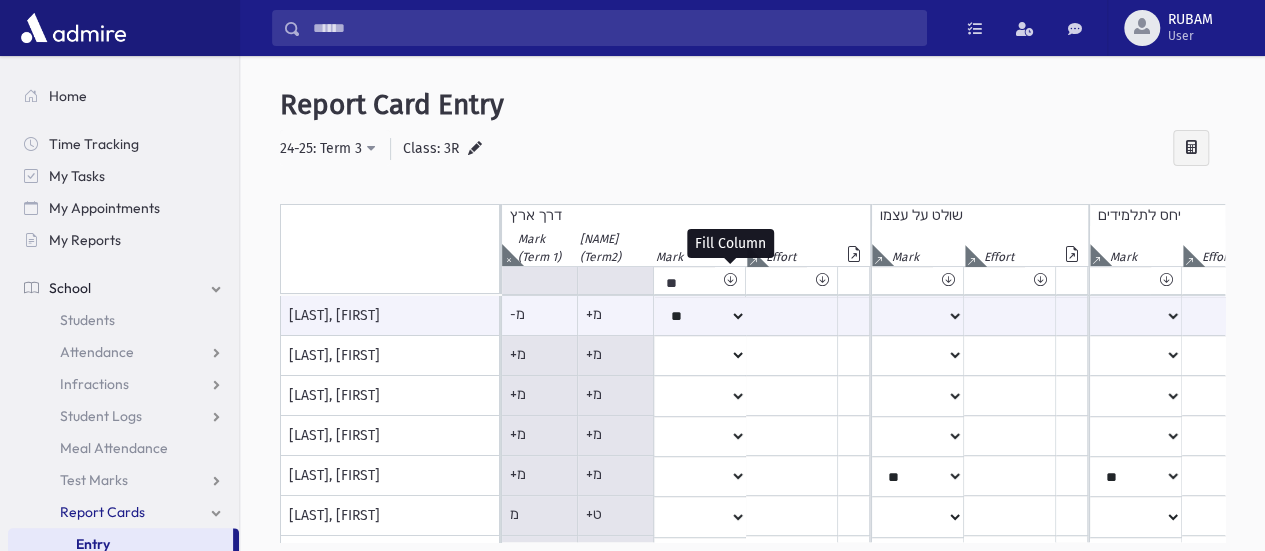 click at bounding box center (730, 280) 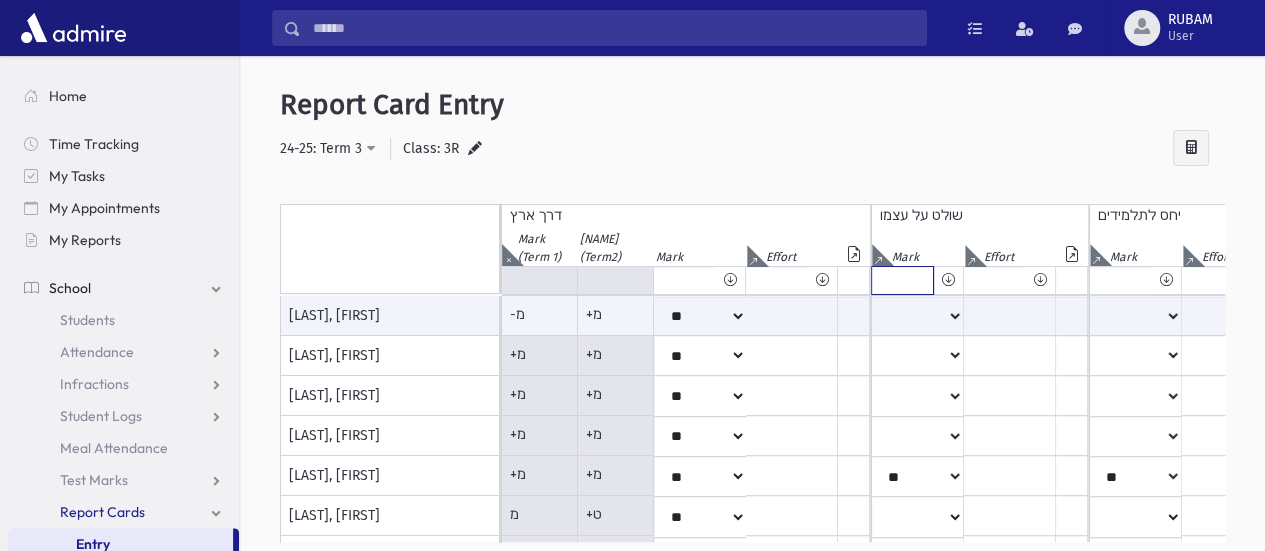 click on "****
*
**
**
*
**
**
**
***
***
**
***
***
**" at bounding box center [684, 280] 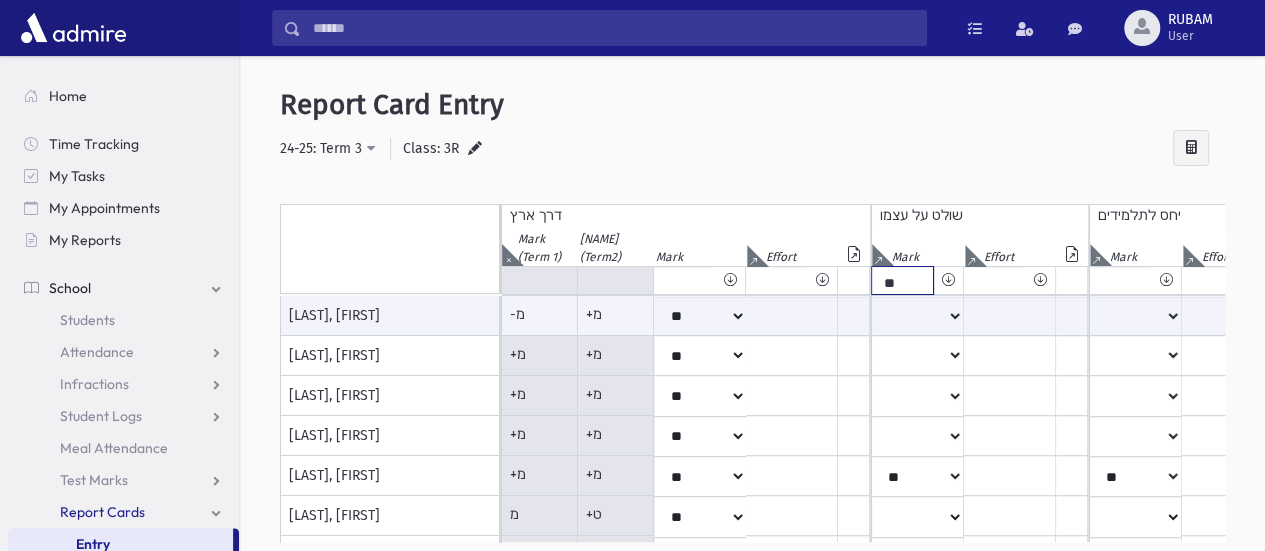 click on "****
*
**
**
*
**
**
**
***
***
**
***
***
**" at bounding box center (684, 280) 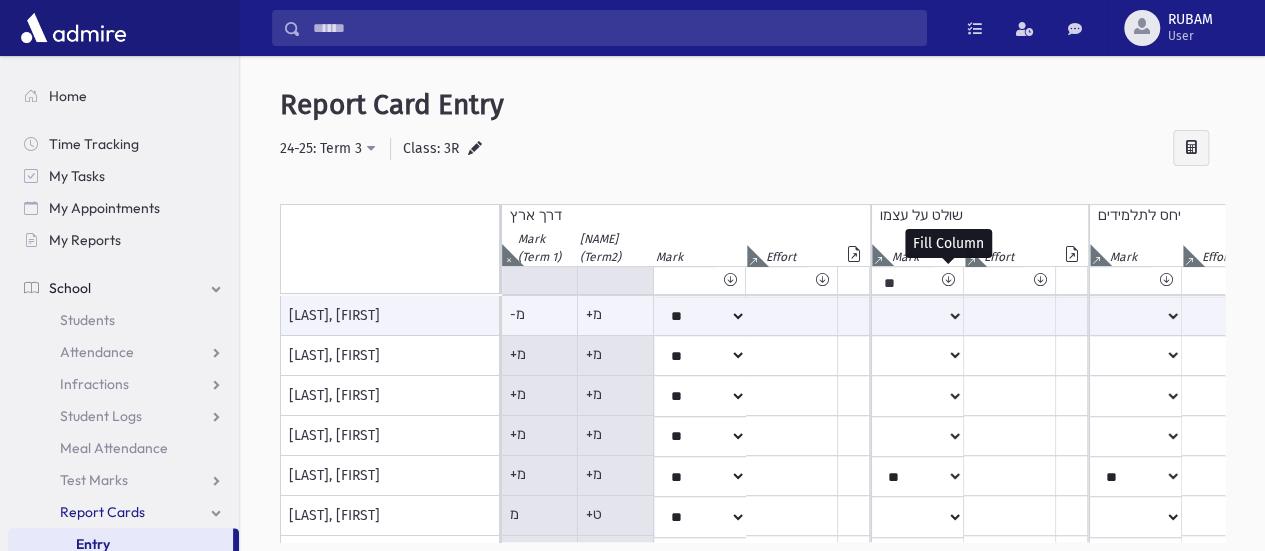 click at bounding box center (948, 280) 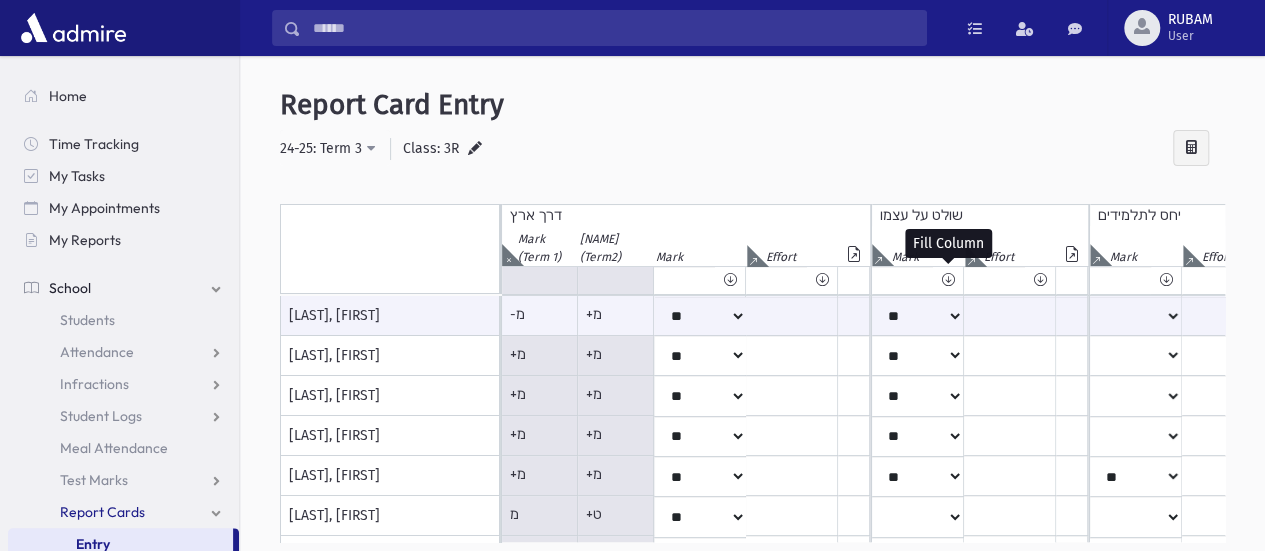 select on "**" 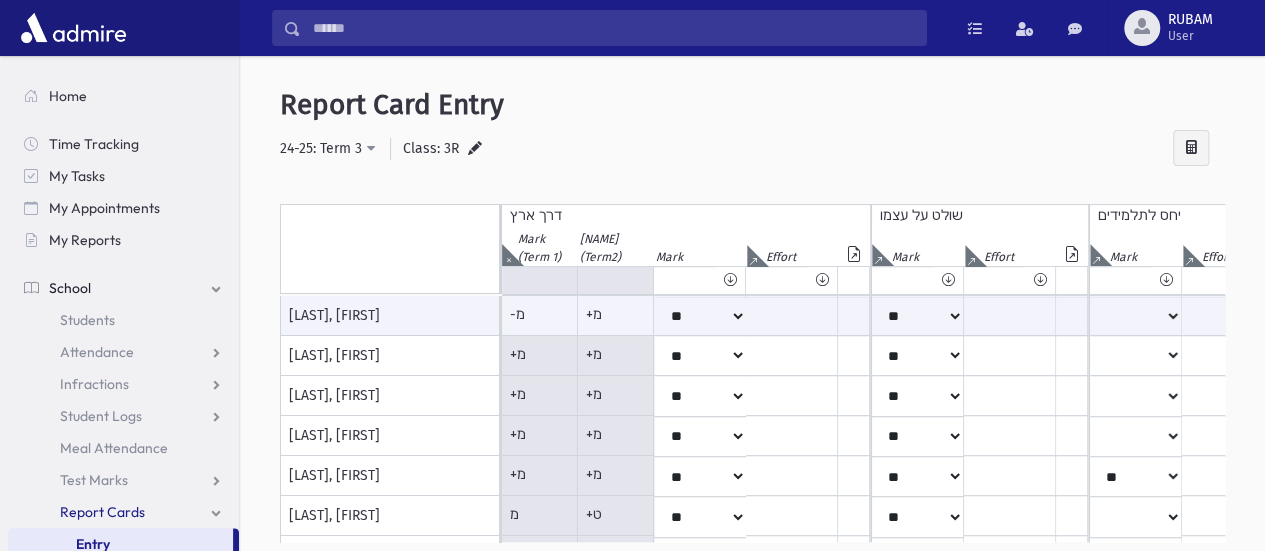 scroll, scrollTop: 0, scrollLeft: 251, axis: horizontal 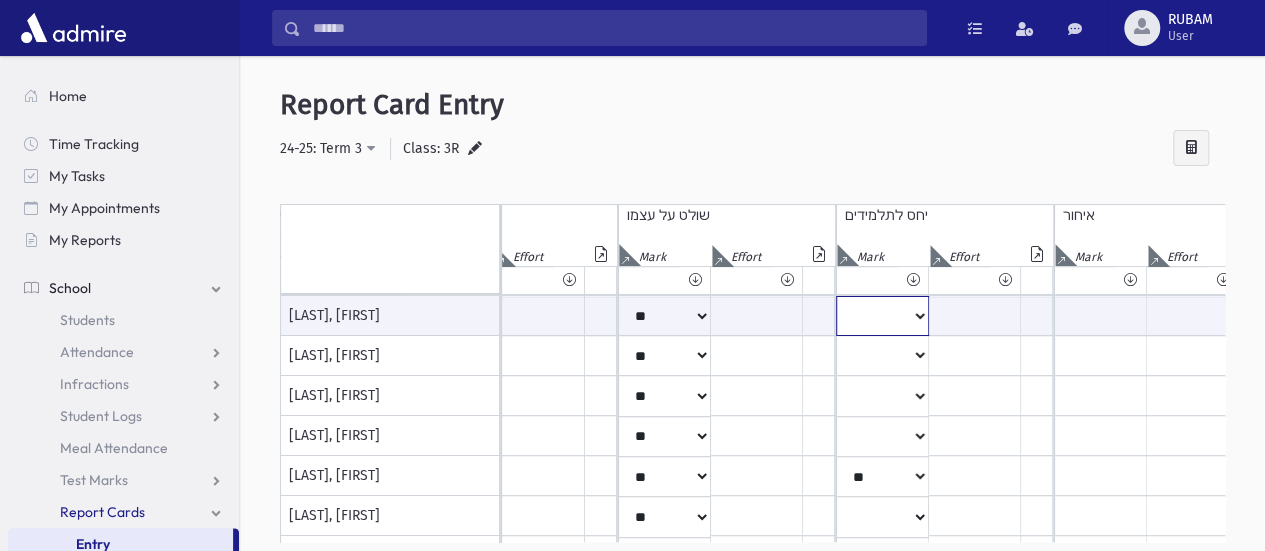 click on "****
*
**
**
*
**
**
**
***
***
**
***
***
**" at bounding box center [447, 316] 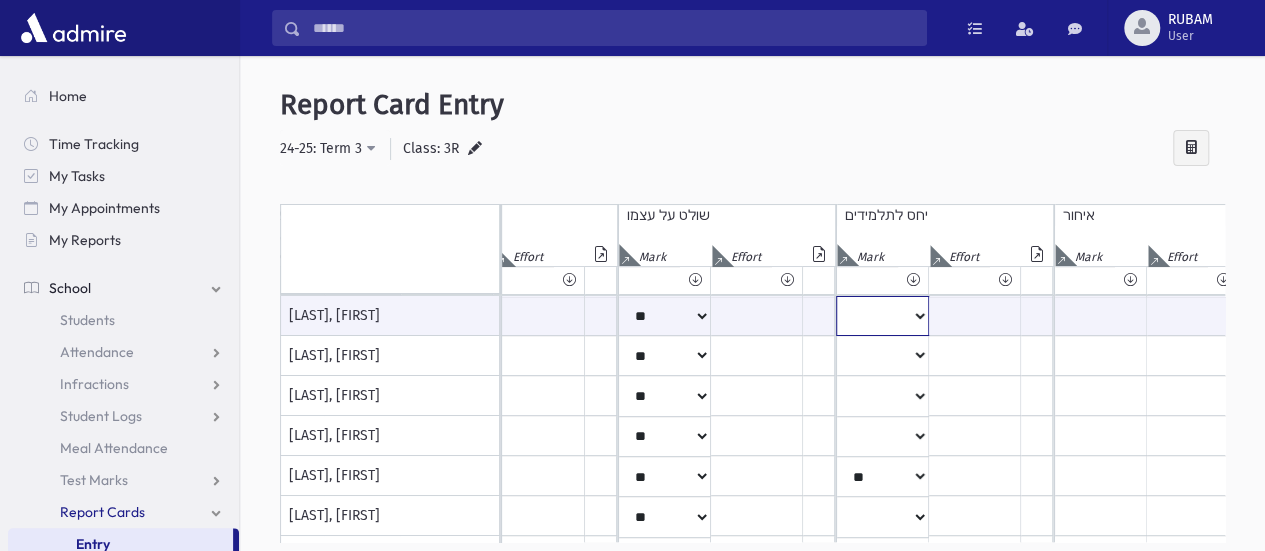 select on "**" 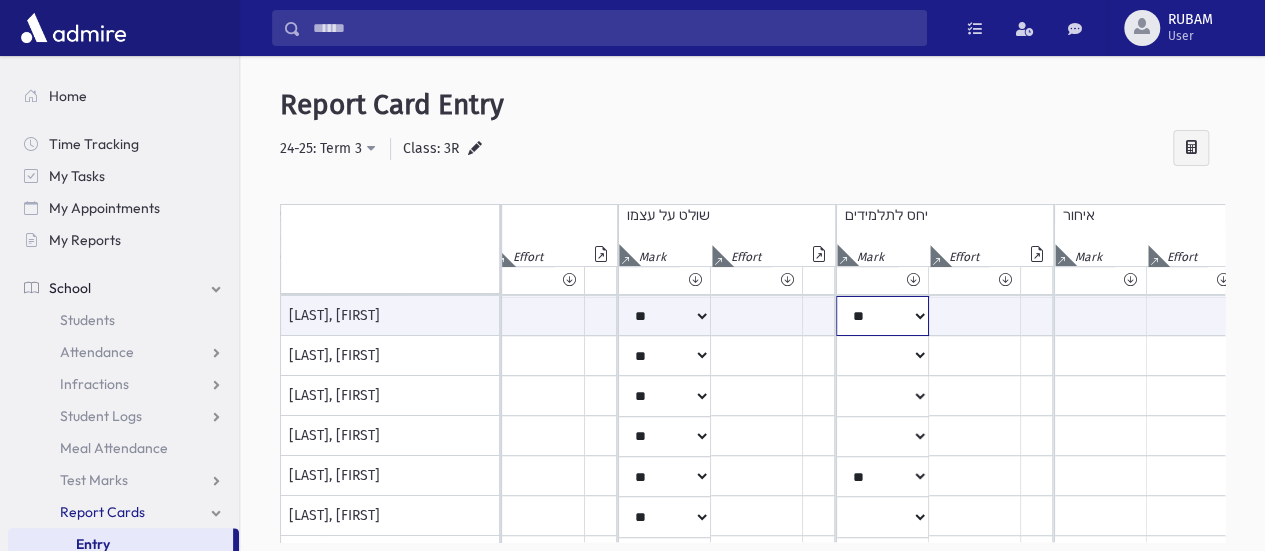 click on "****
*
**
**
*
**
**
**
***
***
**
***
***
**" at bounding box center (447, 316) 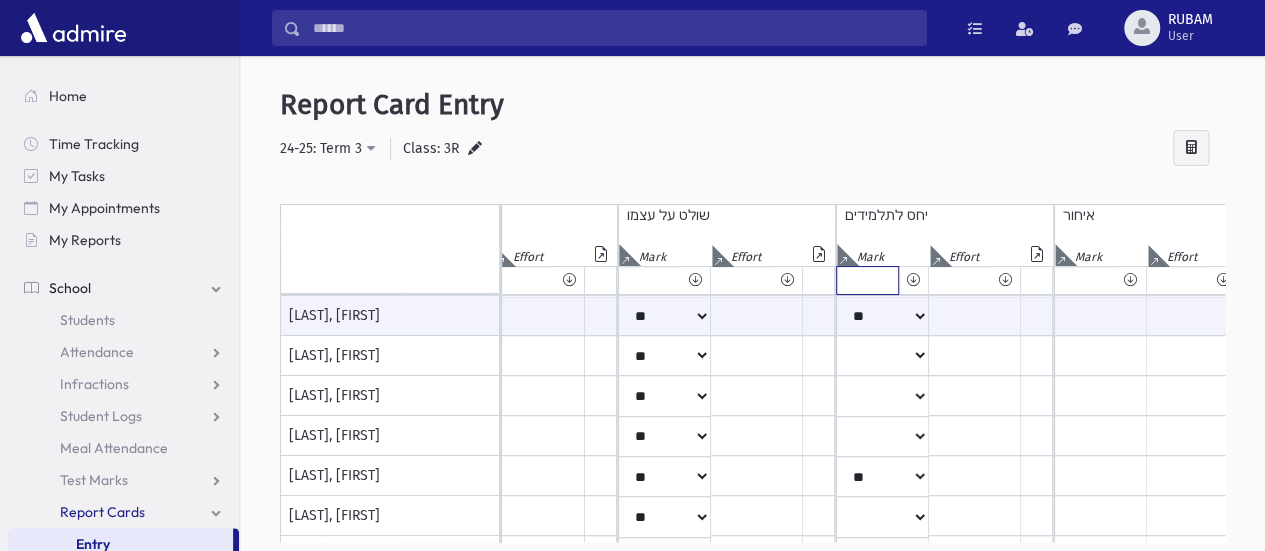 click on "****
*
**
**
*
**
**
**
***
***
**
***
***
**" at bounding box center (431, 280) 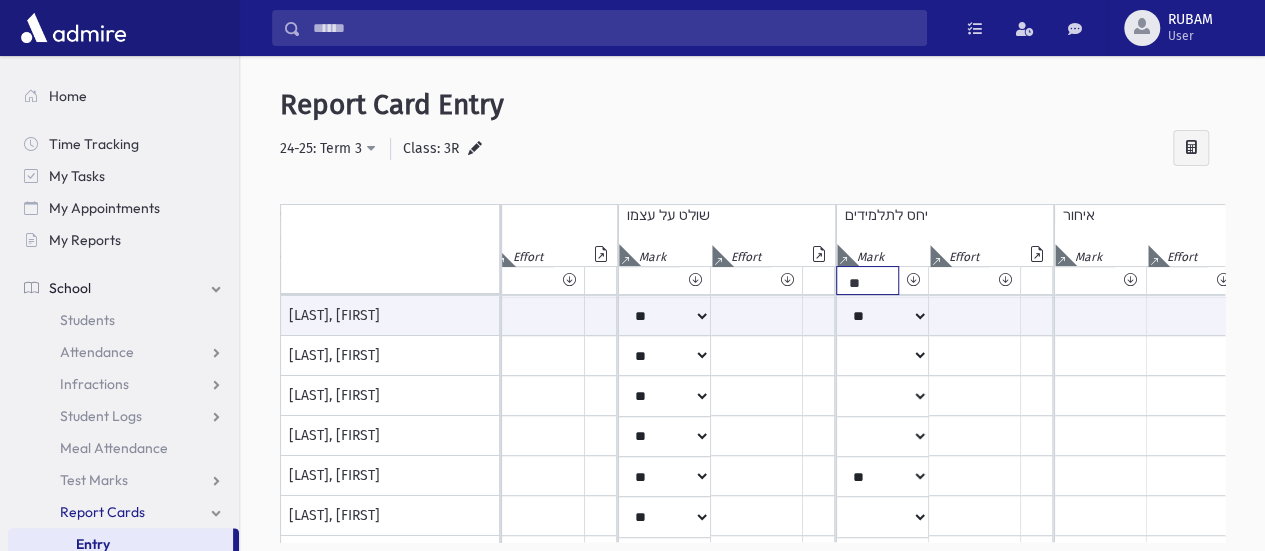 click on "****
*
**
**
*
**
**
**
***
***
**
***
***
**" at bounding box center [431, 280] 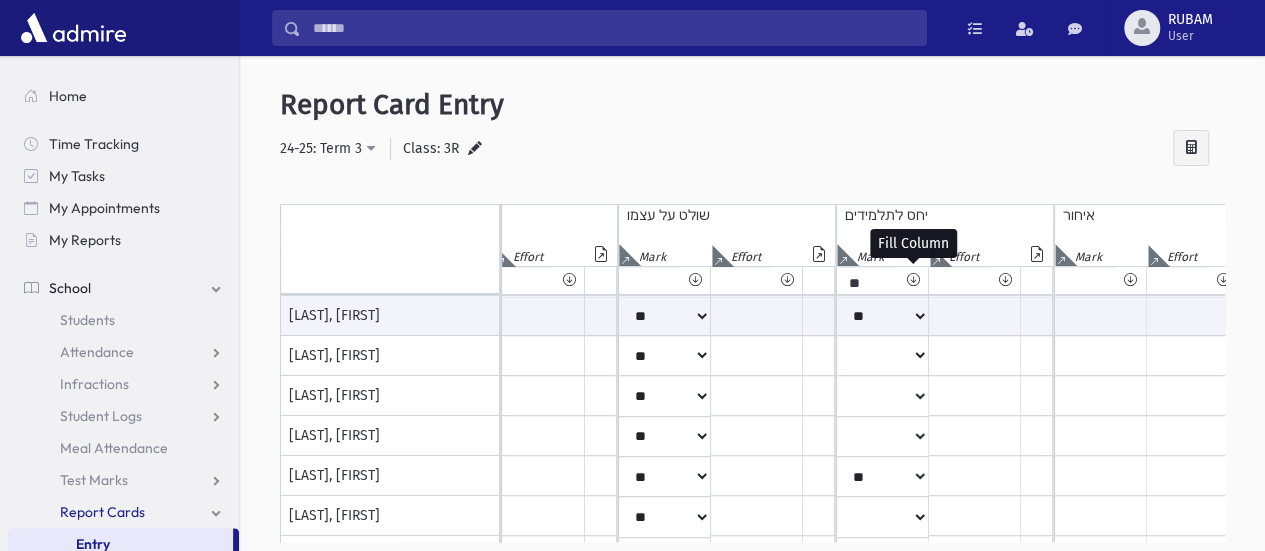 click at bounding box center (913, 280) 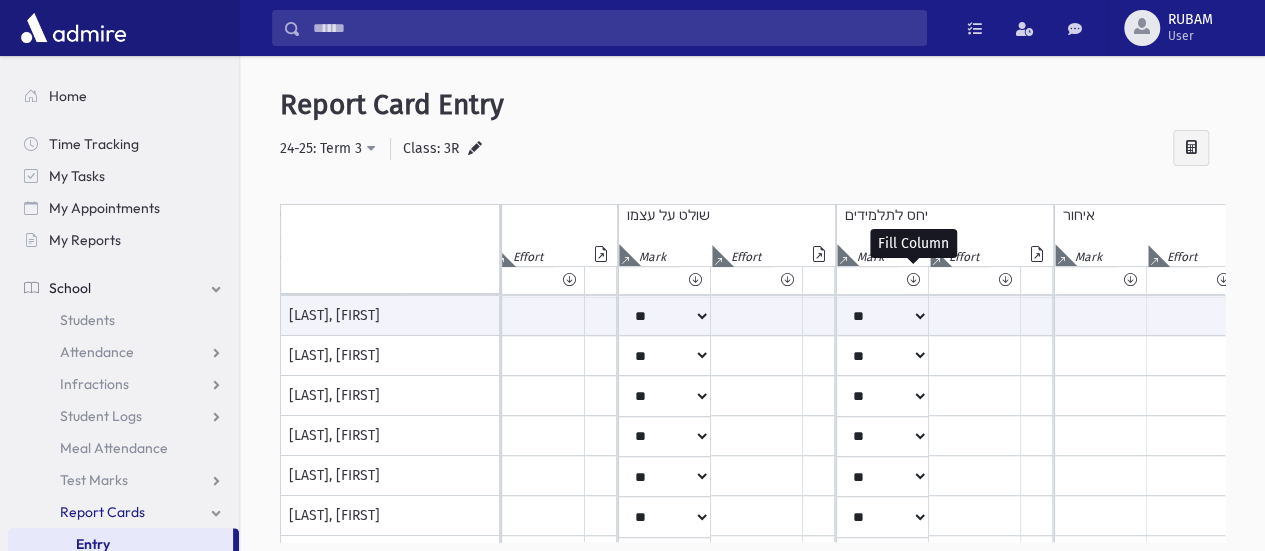 select on "**" 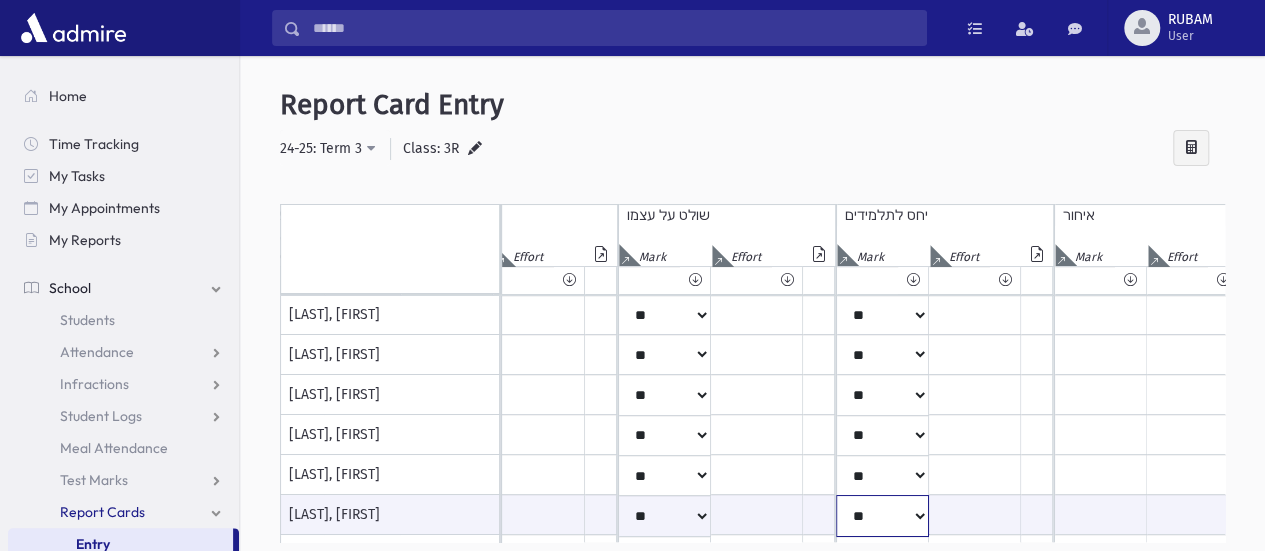 click on "****
*
**
**
*
**
**
**
***
***
**
***
***
**" at bounding box center (447, 515) 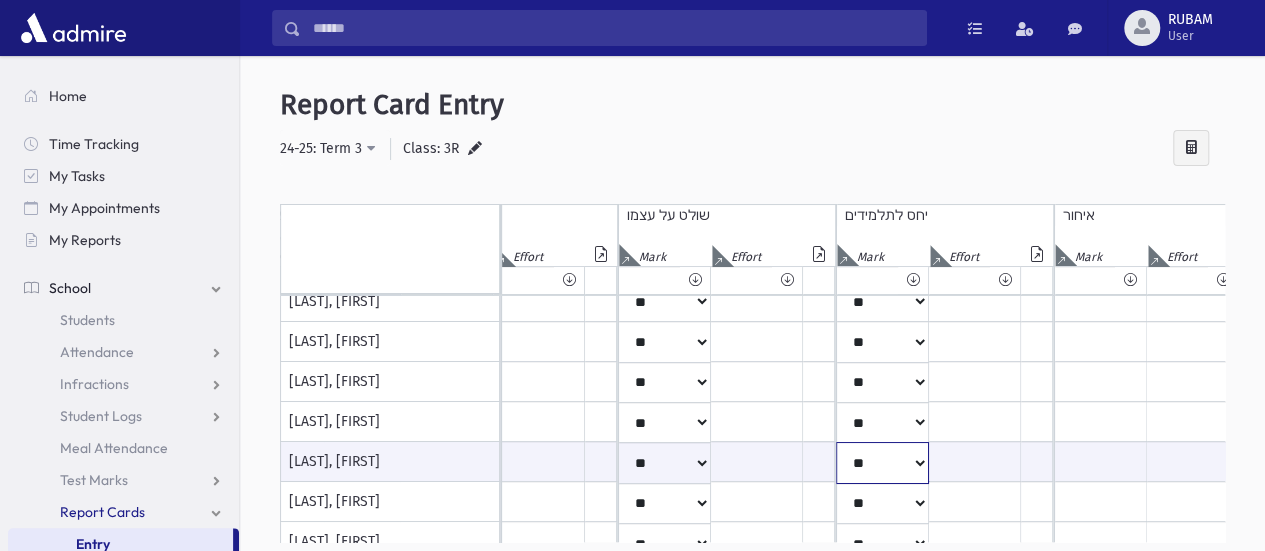 scroll, scrollTop: 69, scrollLeft: 253, axis: both 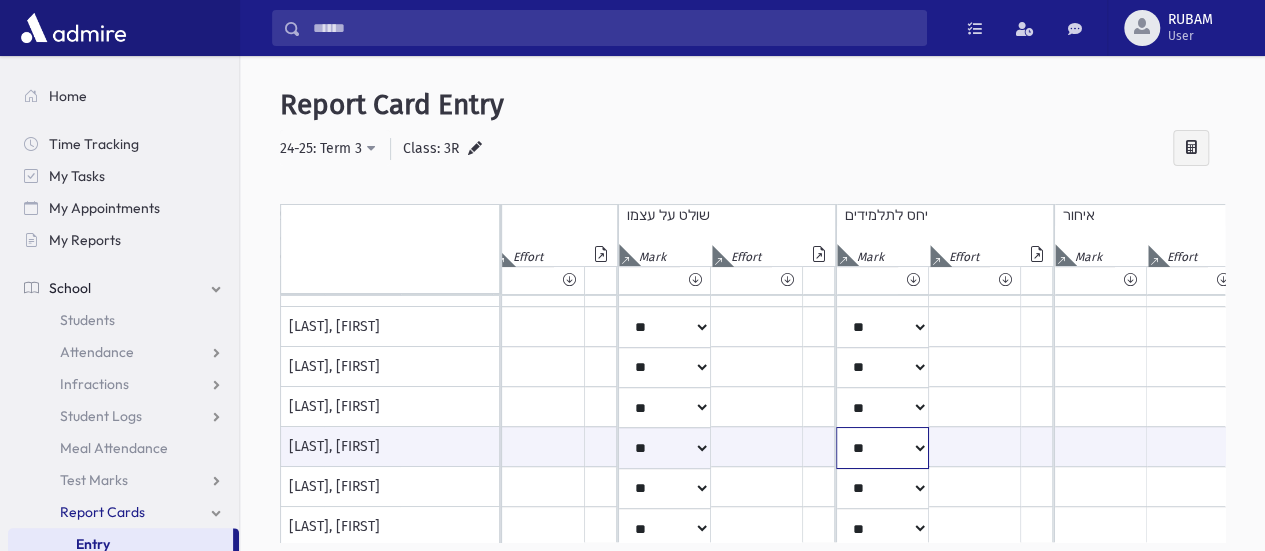 click on "****
*
**
**
*
**
**
**
***
***
**
***
***
**" at bounding box center [447, 447] 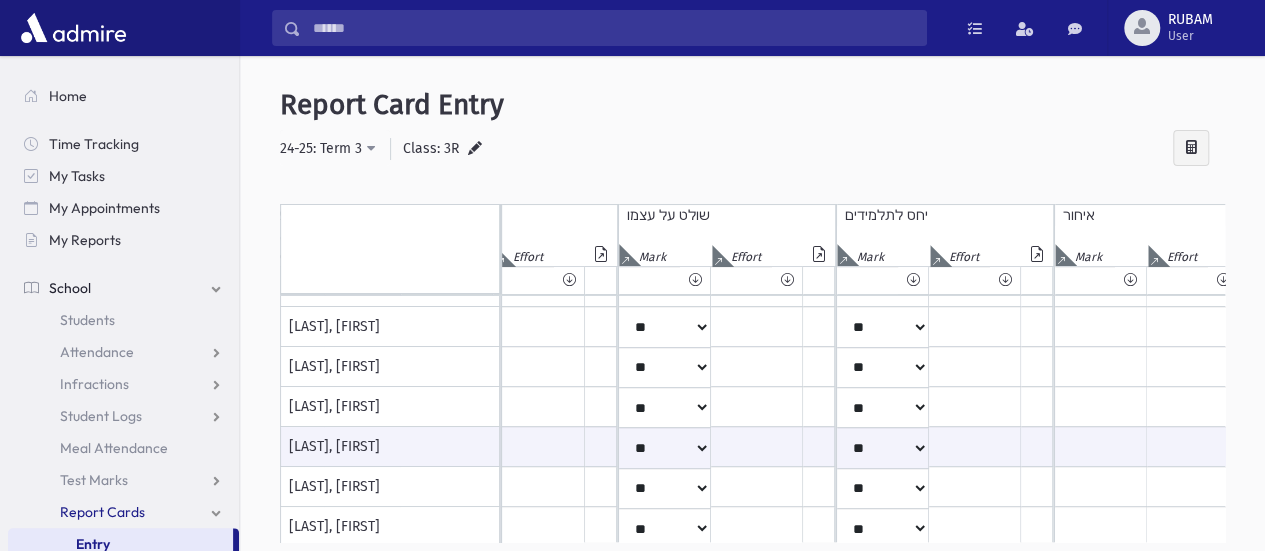 click on "**********" at bounding box center (752, 327) 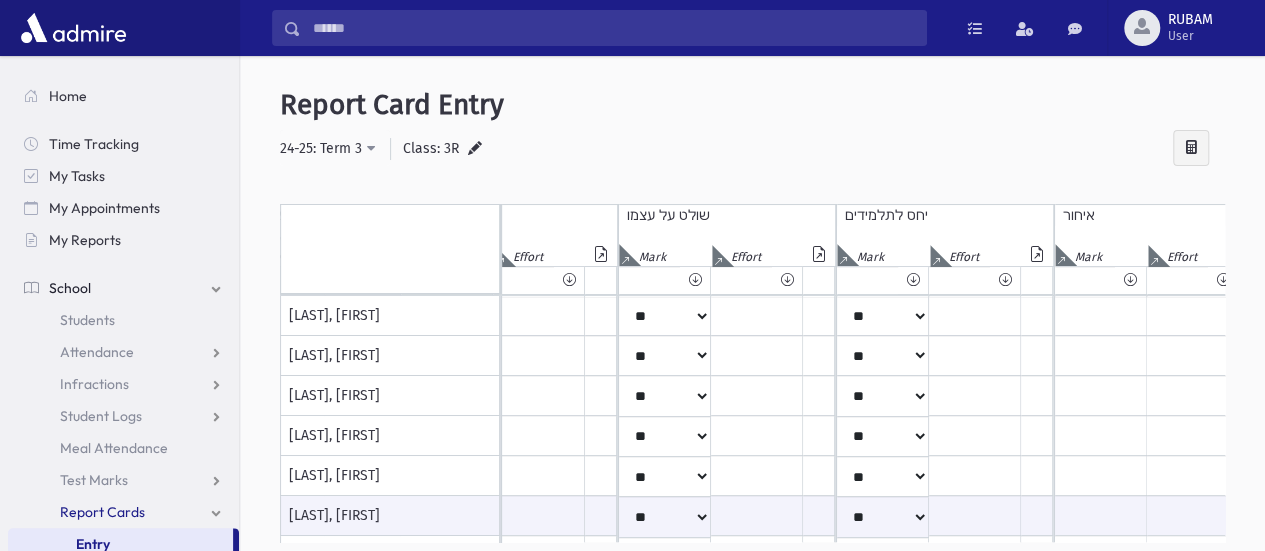 scroll, scrollTop: 0, scrollLeft: 273, axis: horizontal 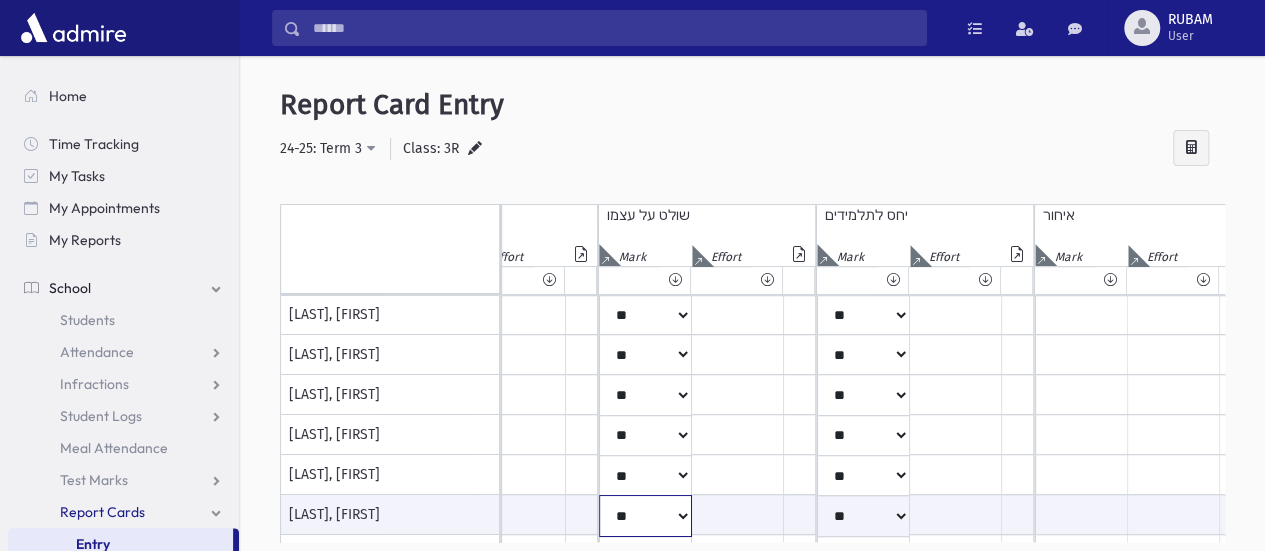 click on "****
*
**
**
*
**
**
**
***
***
**
***
***
**" at bounding box center [428, 515] 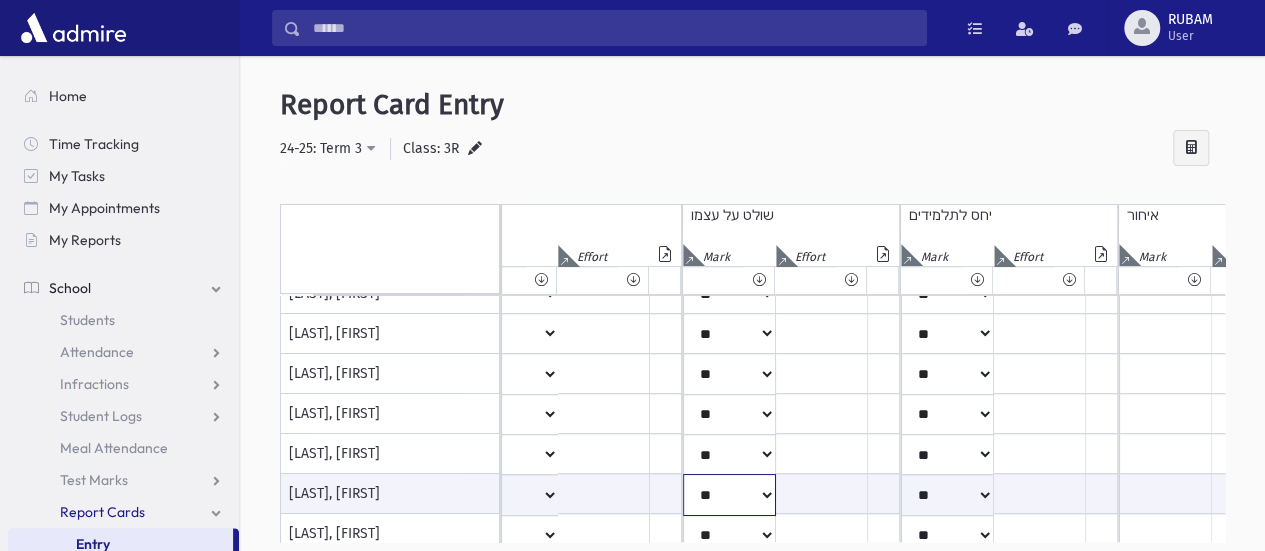 scroll, scrollTop: 29, scrollLeft: 159, axis: both 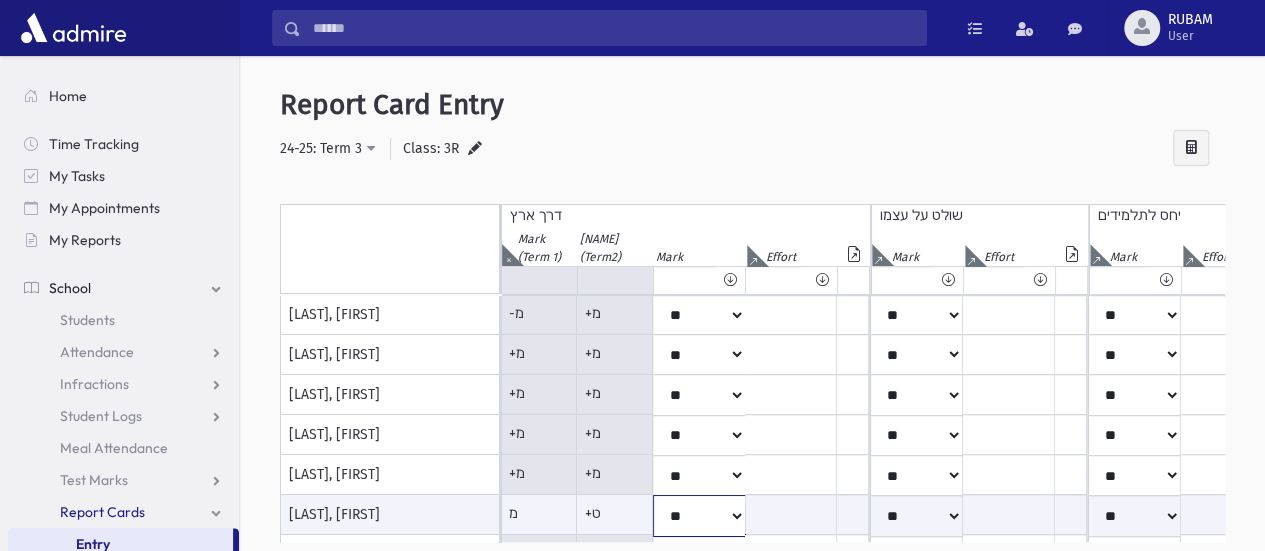 click on "****
*
**
**
*
**
**
**
***
***
**
***
***
**" at bounding box center [699, 515] 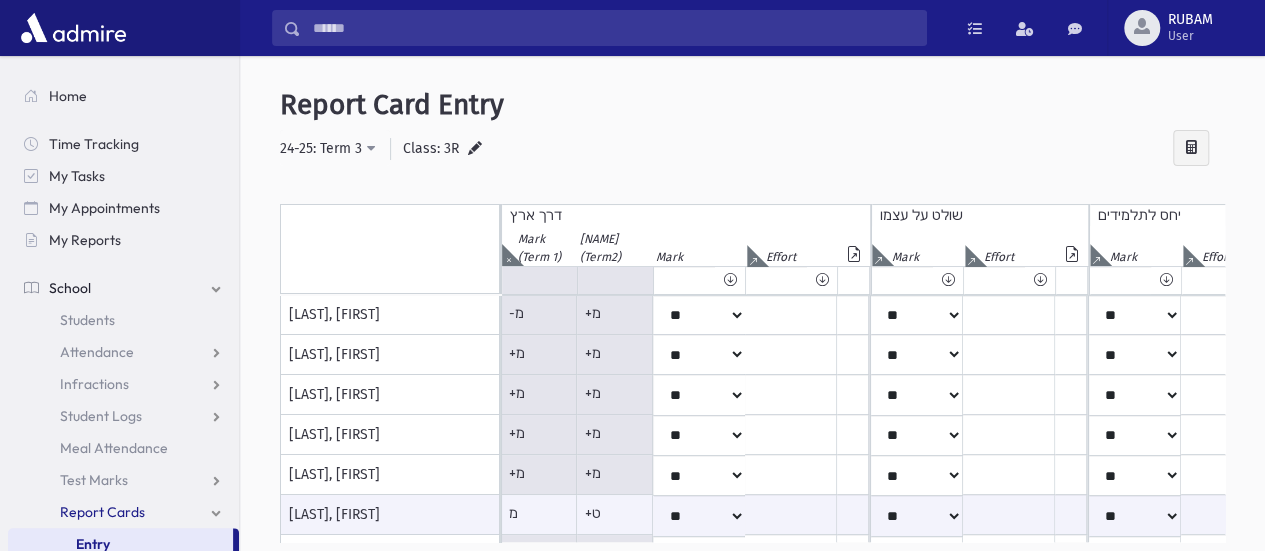 click on "Report Card Entry" at bounding box center (752, 105) 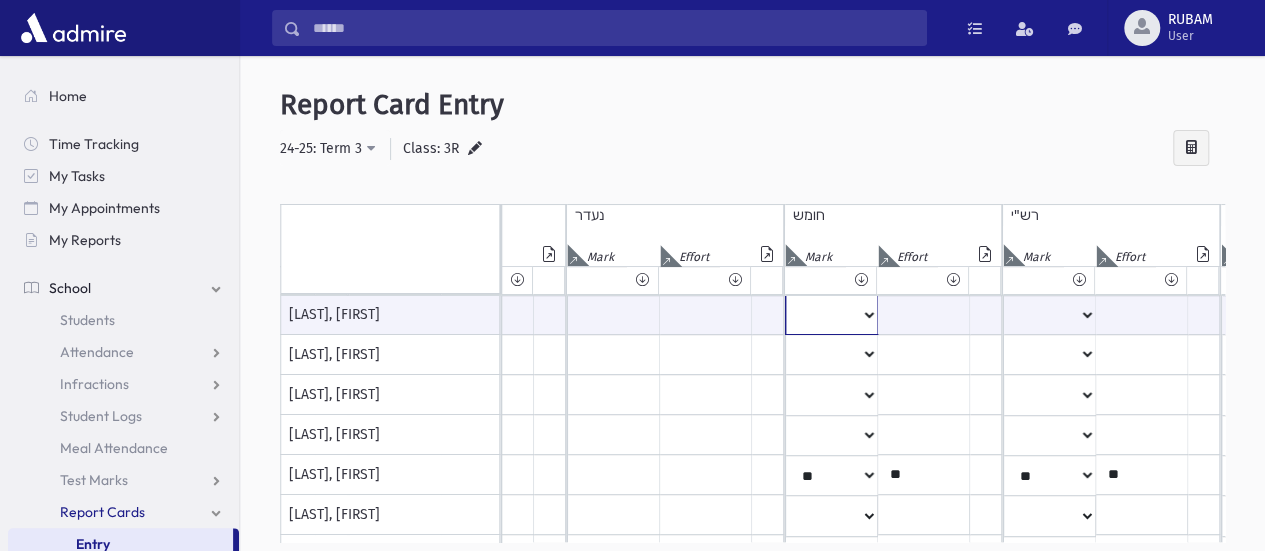 click on "*
**
**
*
**
**
*
**
**
*
**
**
**
***
**
***
**
***
***
***
***
**
***" at bounding box center (-258, 315) 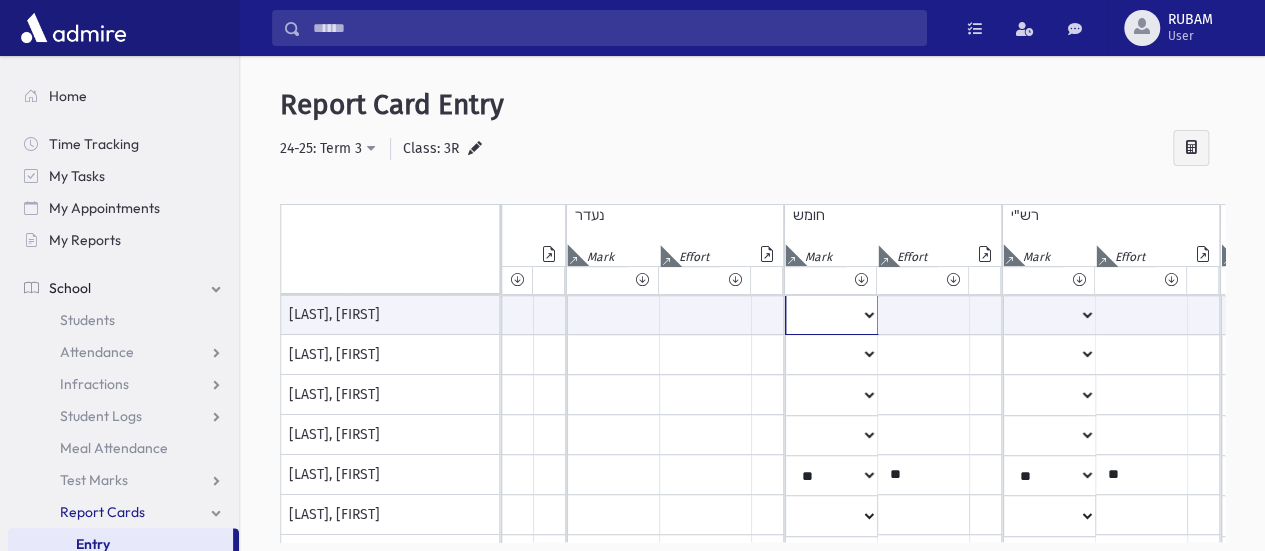 select on "*" 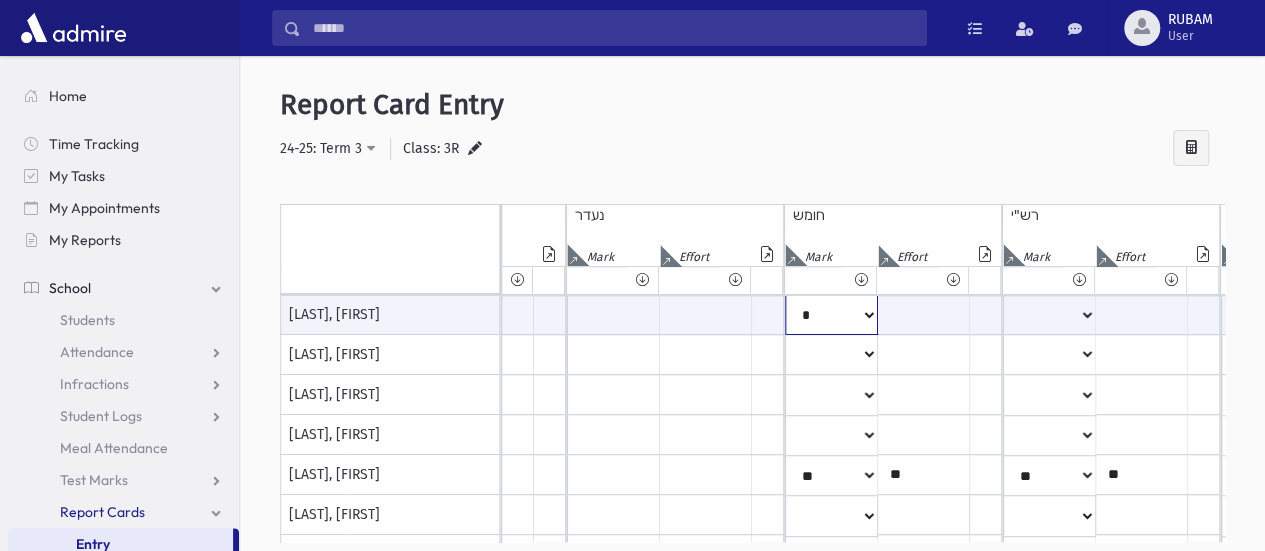 click on "*
**
**
*
**
**
*
**
**
*
**
**
**
***
**
***
**
***
***
***
***
**
***" at bounding box center (-258, 315) 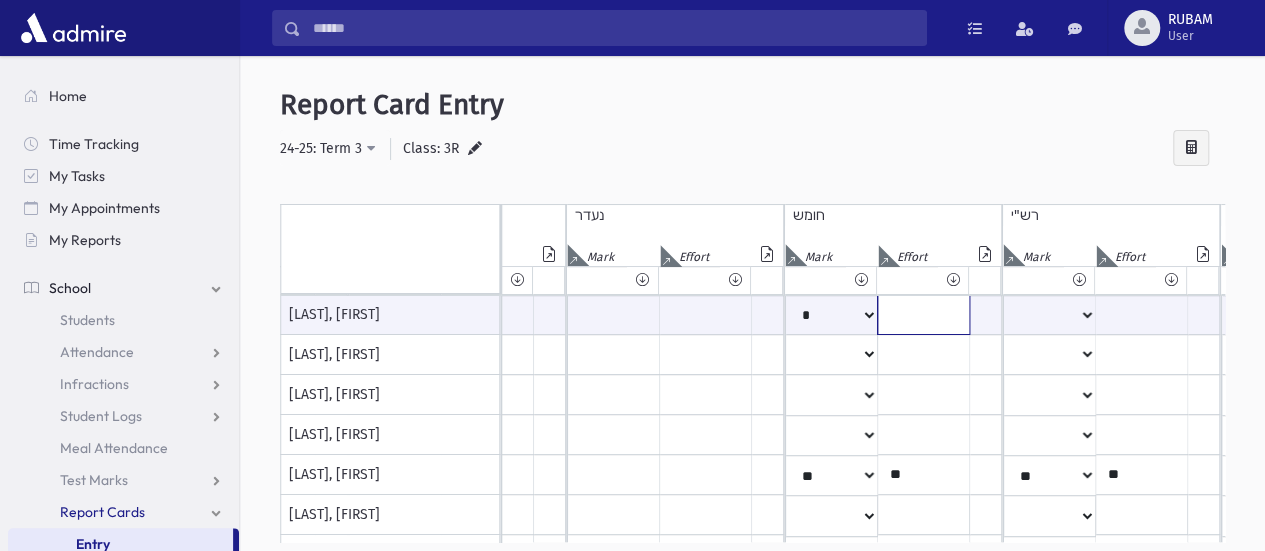 click at bounding box center (-167, 315) 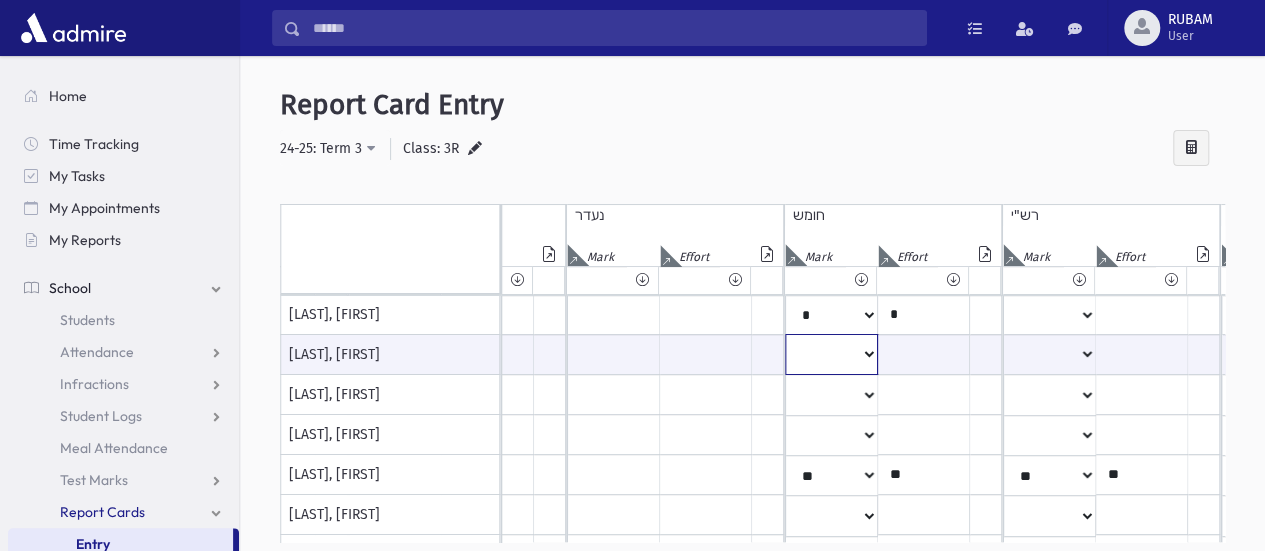 click on "*
**
**
*
**
**
*
**
**
*
**
**
**
***
**
***
**
***
***
***
***
**
***" at bounding box center [-258, 354] 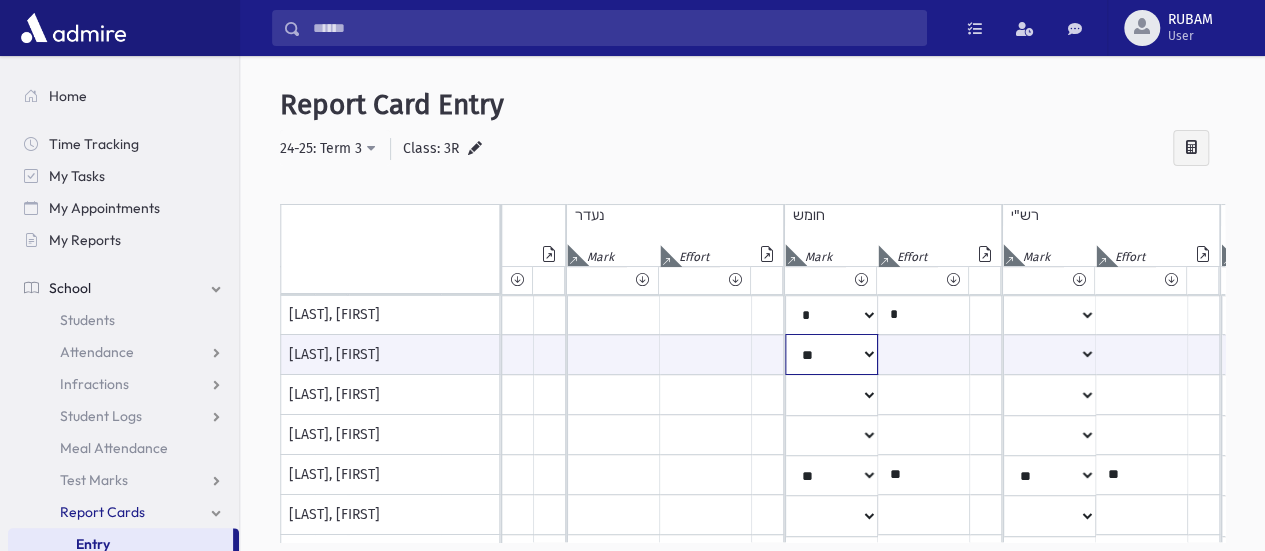 click on "*
**
**
*
**
**
*
**
**
*
**
**
**
***
**
***
**
***
***
***
***
**
***" at bounding box center [-258, 354] 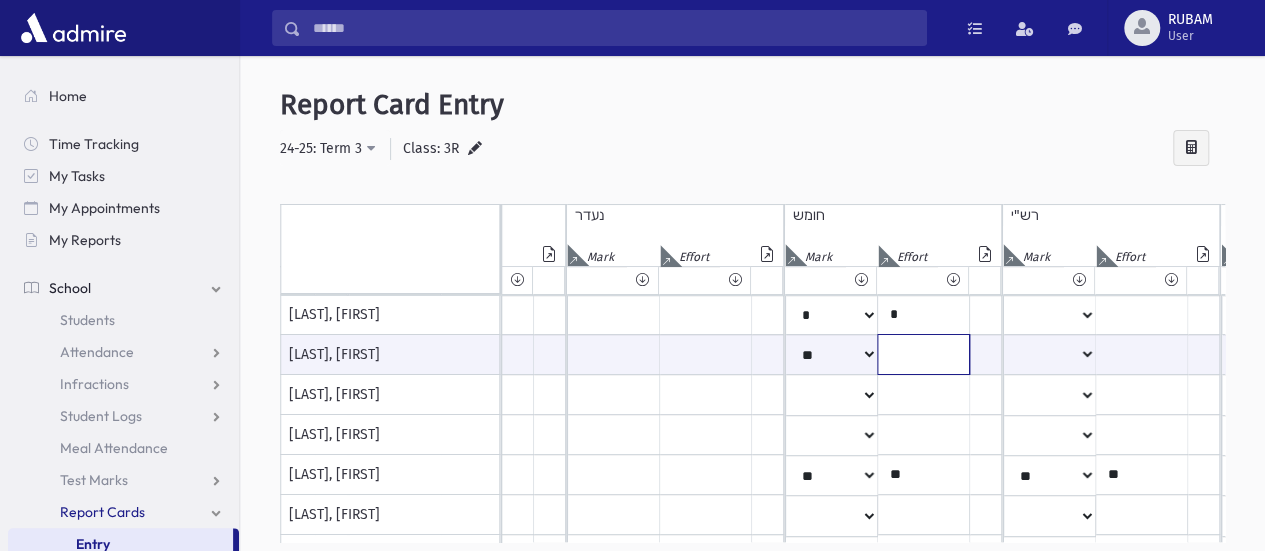 click at bounding box center (-167, 354) 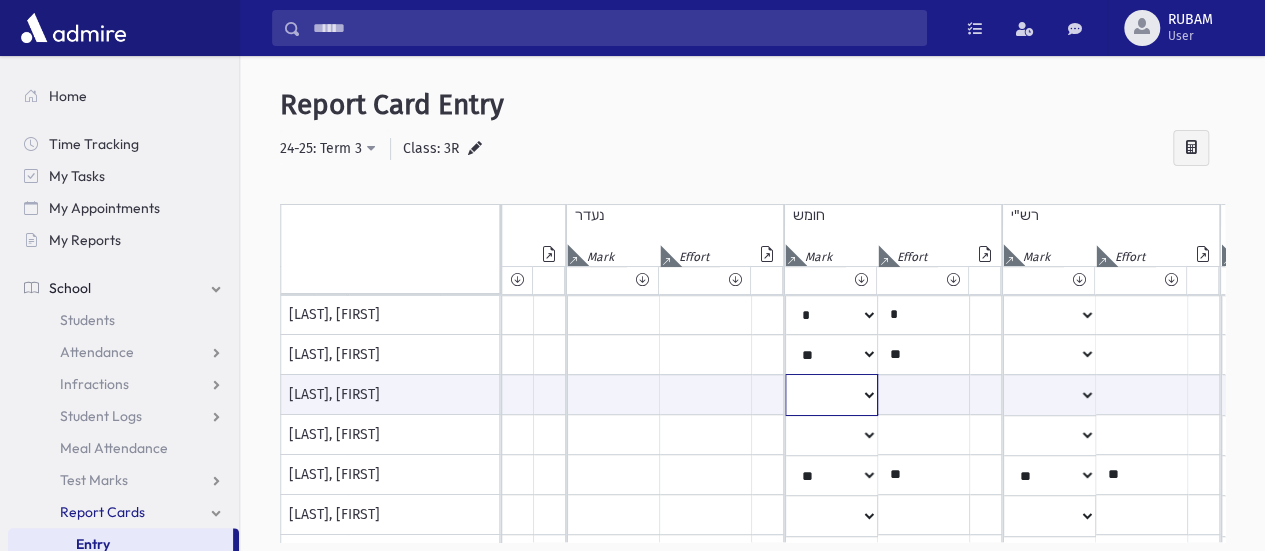 click on "*
**
**
*
**
**
*
**
**
*
**
**
**
***
**
***
**
***
***
***
***
**
***" at bounding box center [-258, 394] 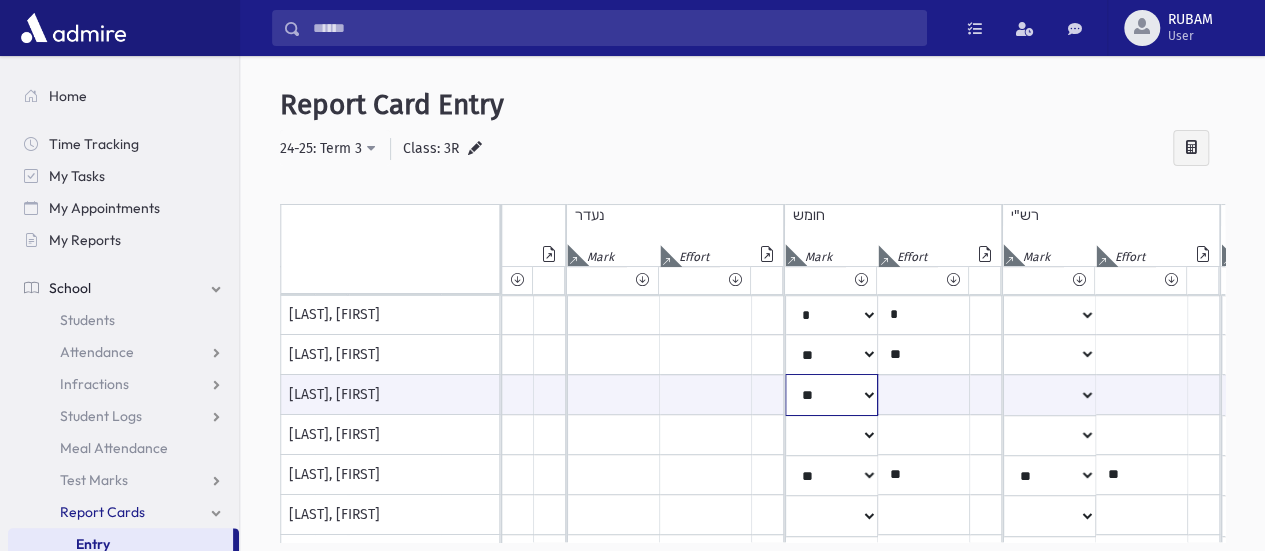 click on "*
**
**
*
**
**
*
**
**
*
**
**
**
***
**
***
**
***
***
***
***
**
***" at bounding box center (-258, 394) 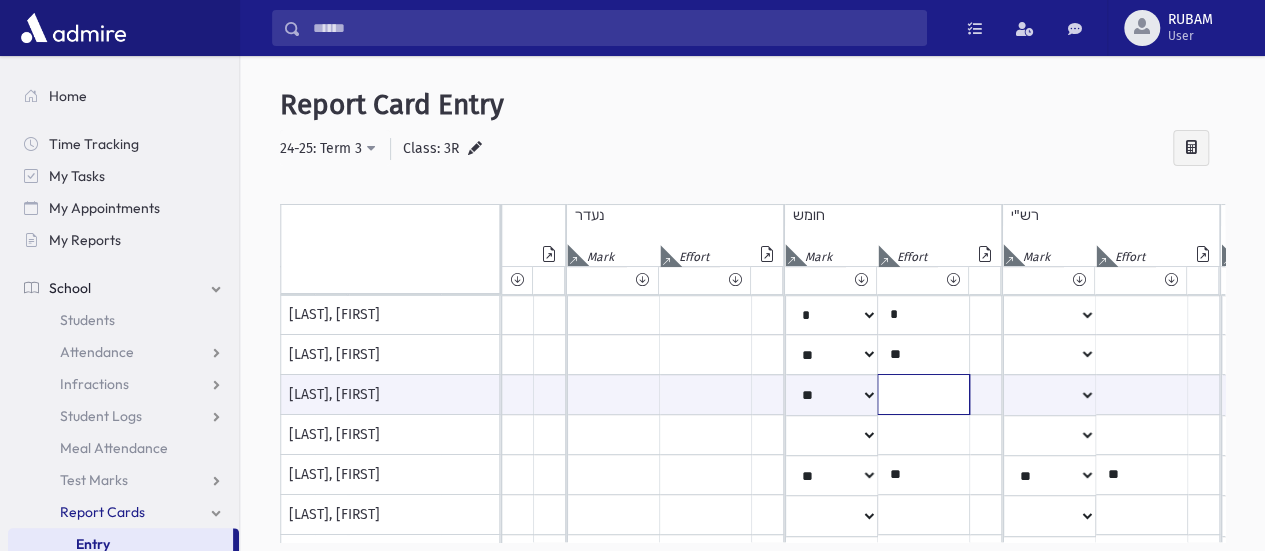 click at bounding box center [-167, 394] 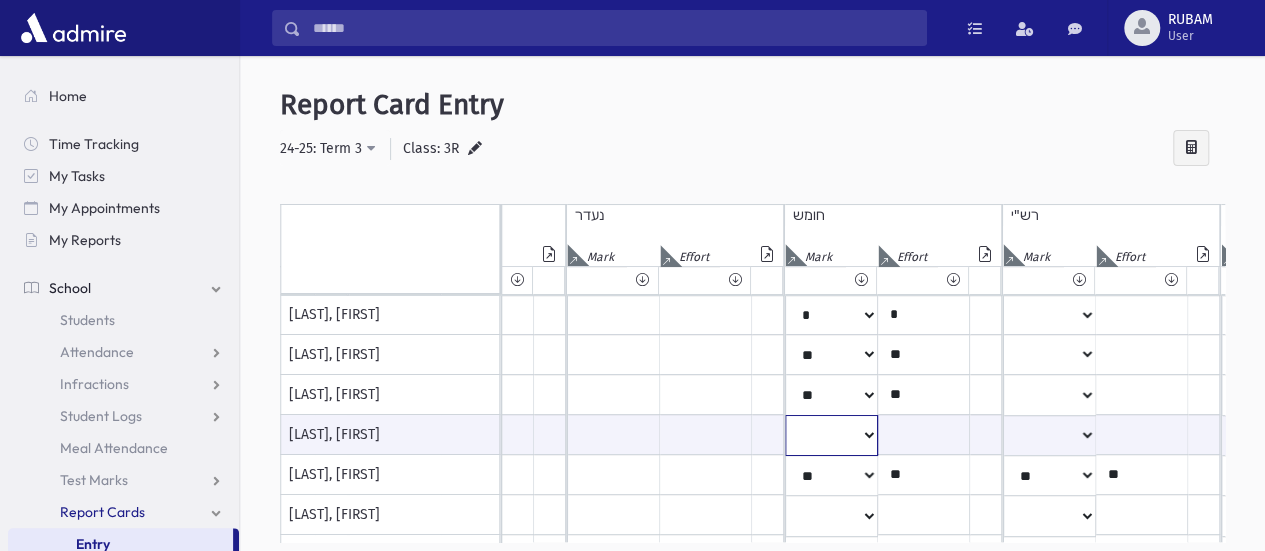 click on "*
**
**
*
**
**
*
**
**
*
**
**
**
***
**
***
**
***
***
***
***
**
***" at bounding box center (-258, 435) 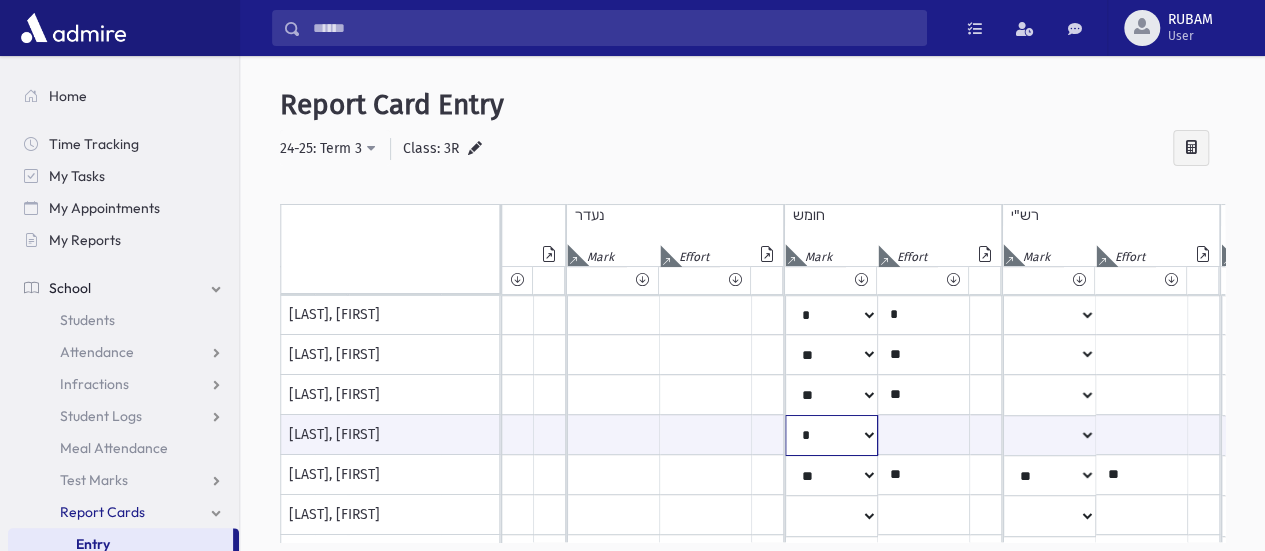 click on "*
**
**
*
**
**
*
**
**
*
**
**
**
***
**
***
**
***
***
***
***
**
***" at bounding box center (-258, 435) 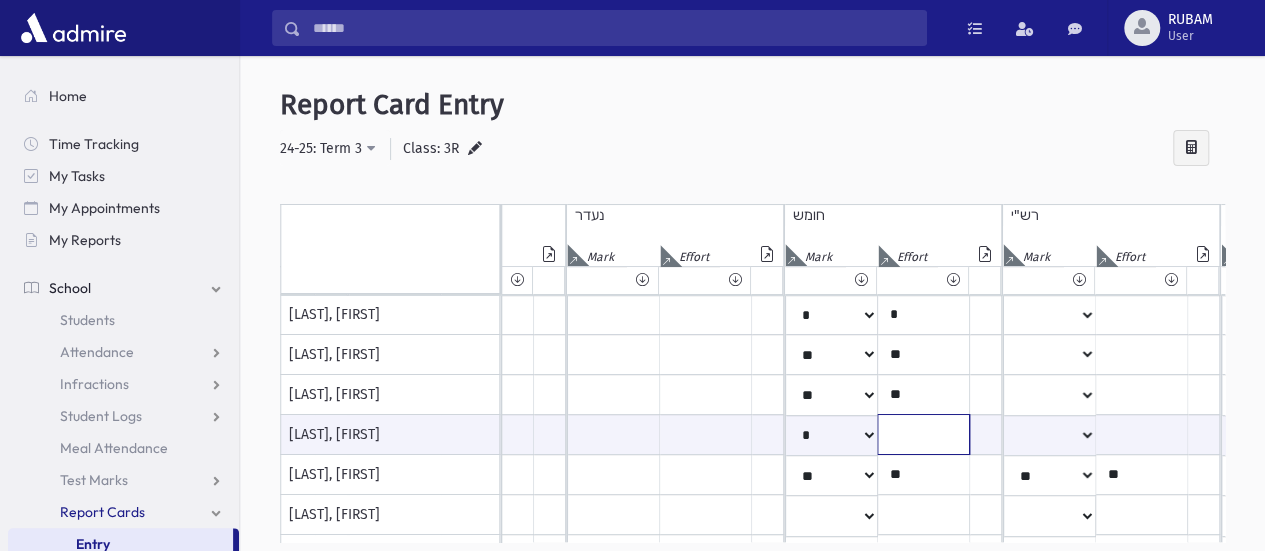 click at bounding box center [-167, 434] 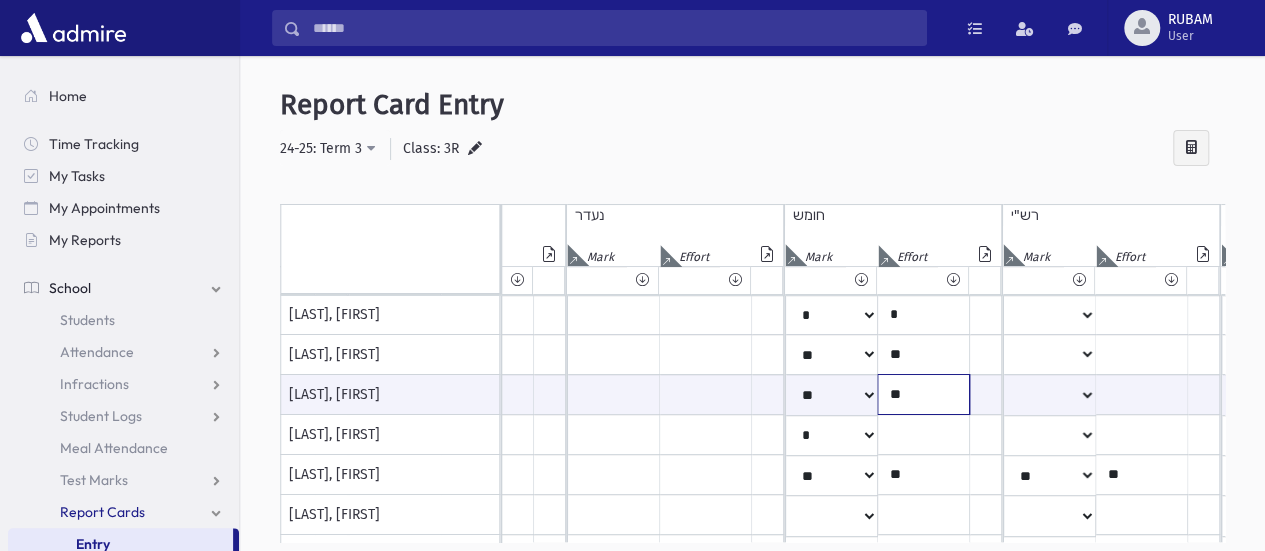 click on "**" at bounding box center (-167, 394) 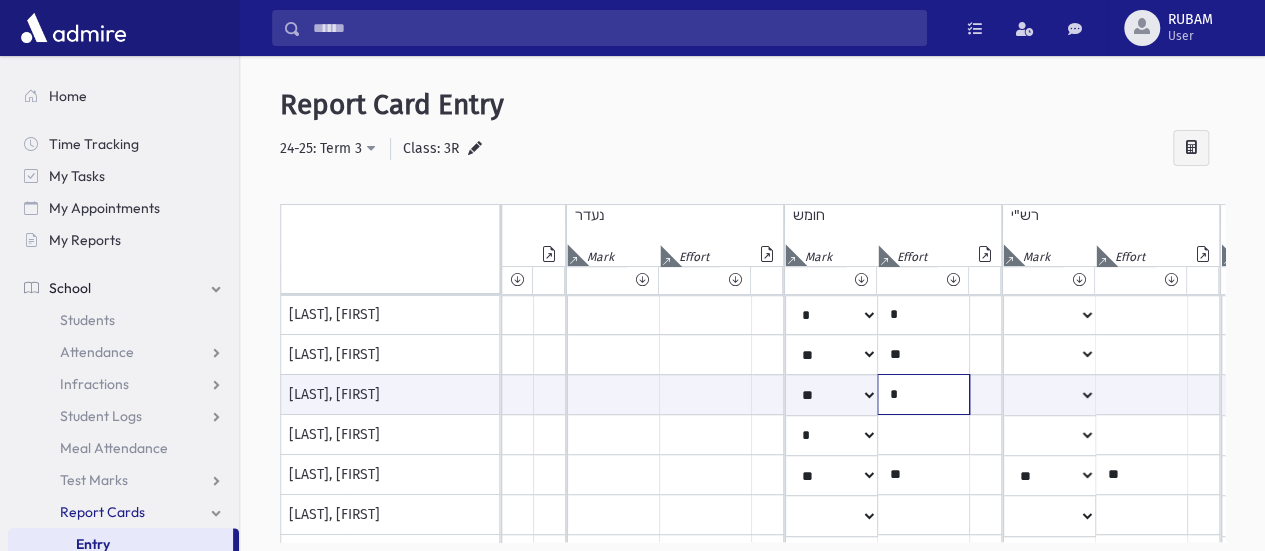 type on "**" 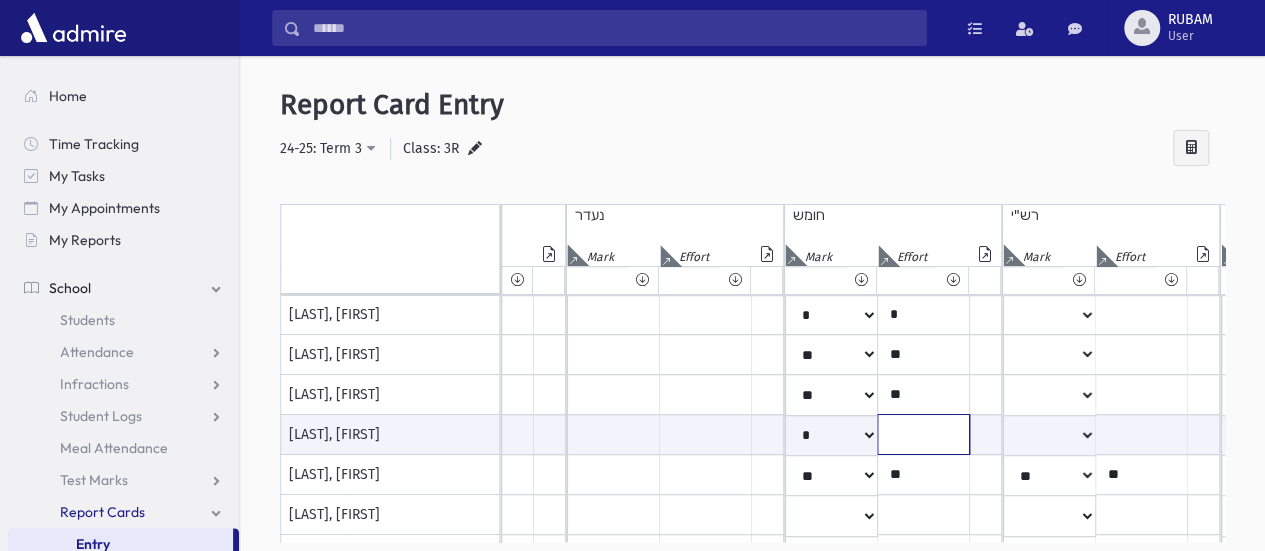 click at bounding box center [-167, 434] 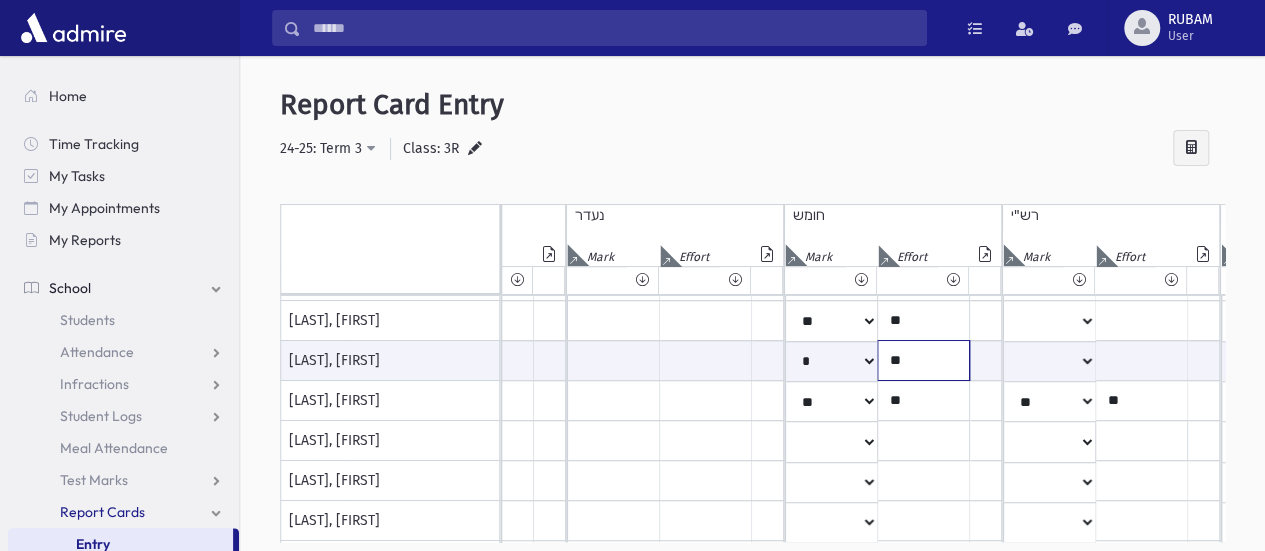 scroll, scrollTop: 78, scrollLeft: 958, axis: both 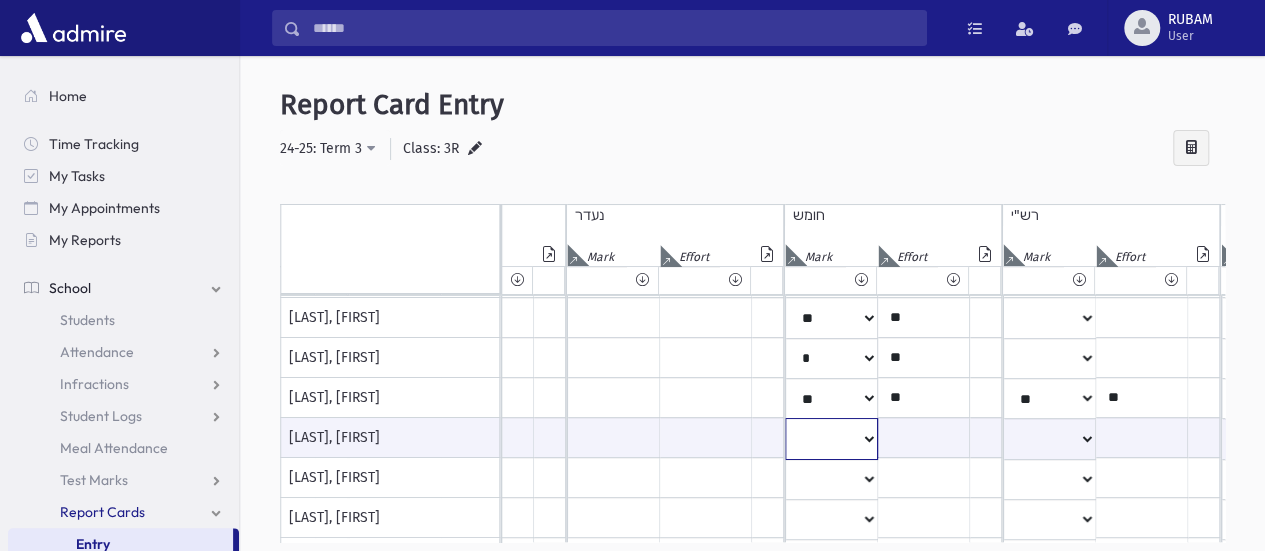click on "*
**
**
*
**
**
*
**
**
*
**
**
**
***
**
***
**
***
***
***
***
**
***" at bounding box center (-258, 438) 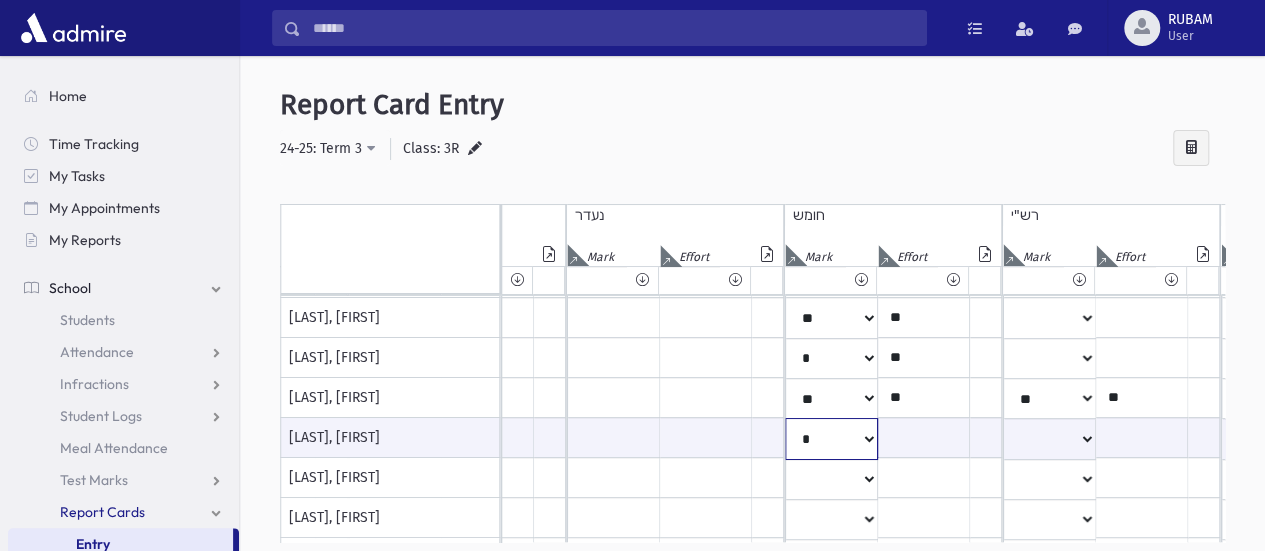 click on "*
**
**
*
**
**
*
**
**
*
**
**
**
***
**
***
**
***
***
***
***
**
***" at bounding box center [-258, 438] 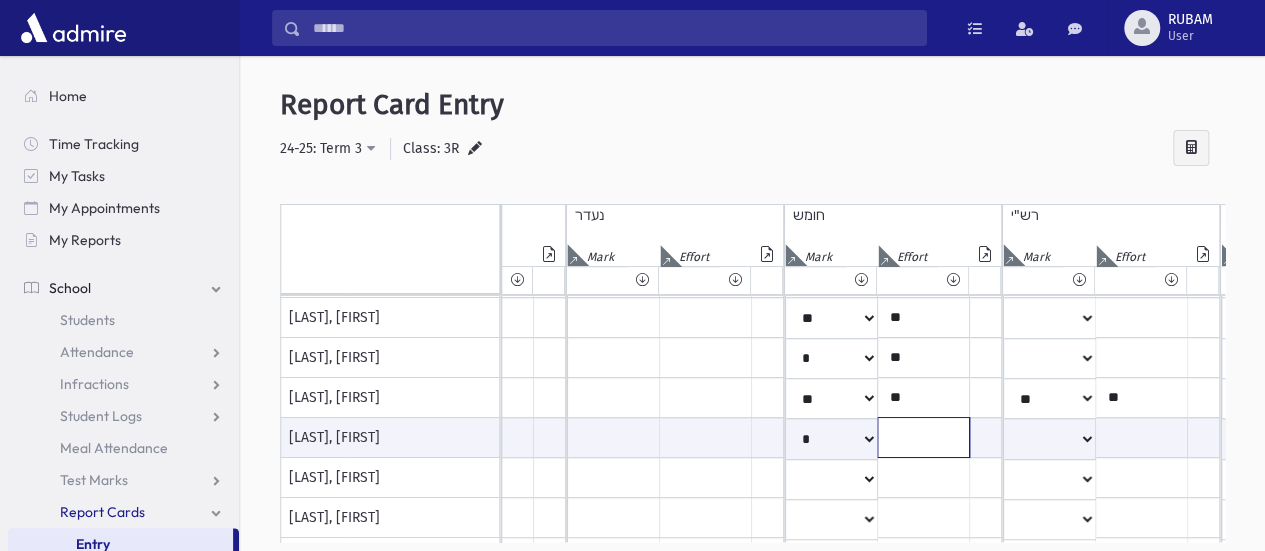 click at bounding box center (-167, 437) 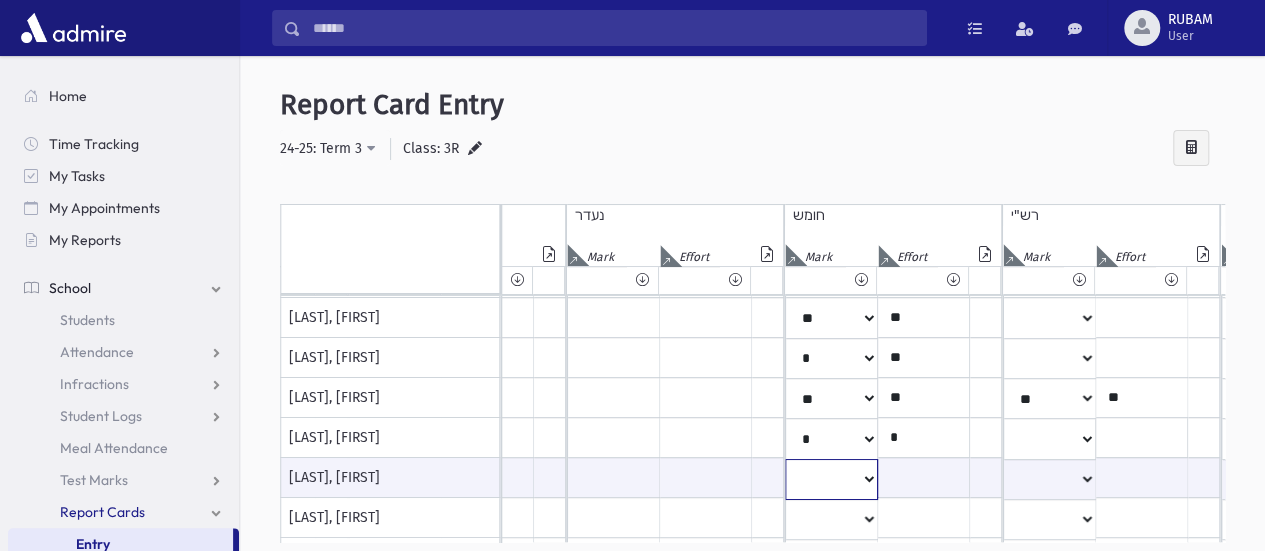 click on "*
**
**
*
**
**
*
**
**
*
**
**
**
***
**
***
**
***
***
***
***
**
***" at bounding box center (-258, 479) 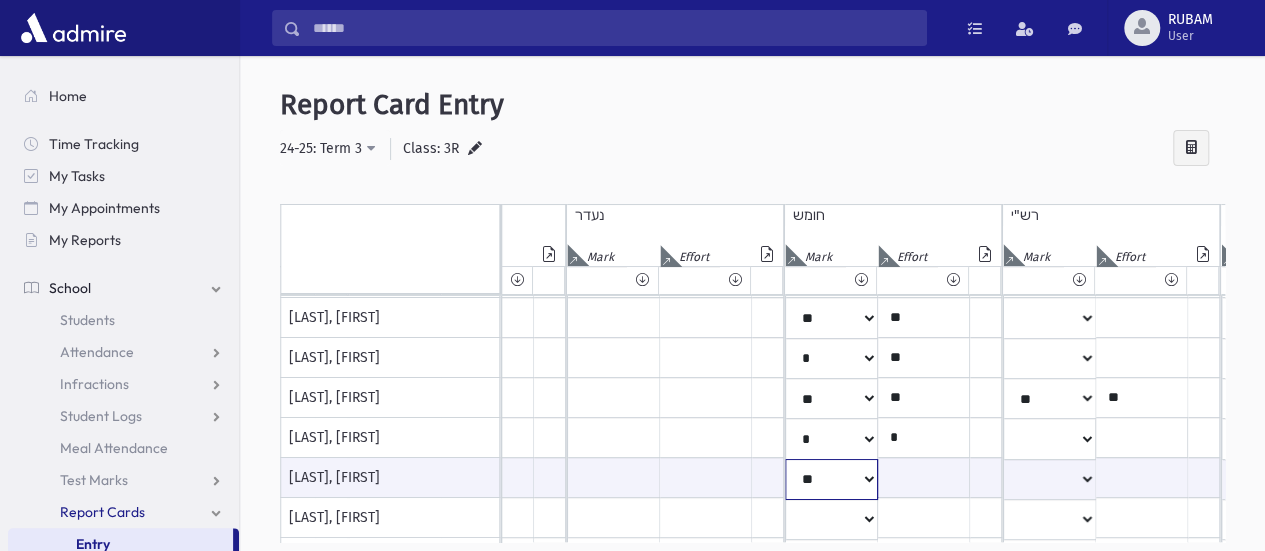 click on "*
**
**
*
**
**
*
**
**
*
**
**
**
***
**
***
**
***
***
***
***
**
***" at bounding box center (-258, 479) 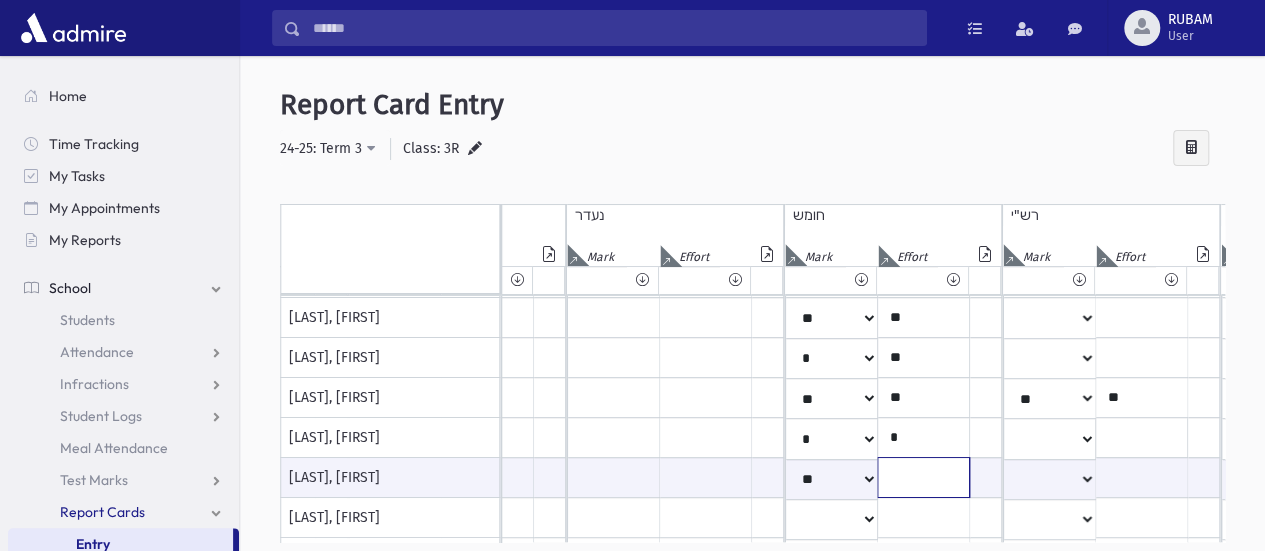 click at bounding box center [-167, 477] 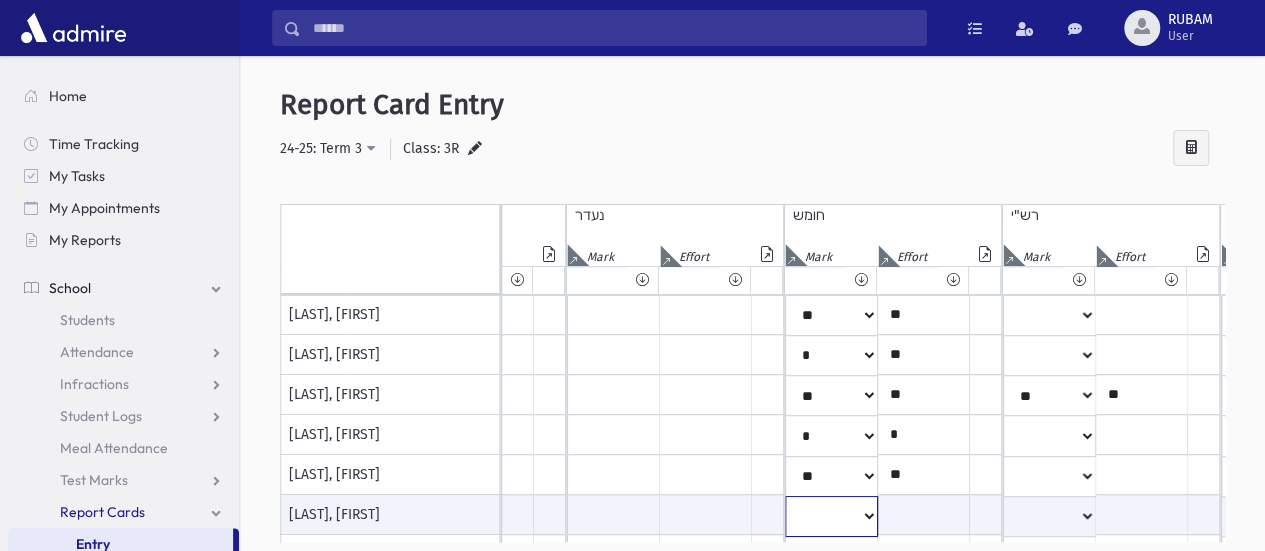 click on "*
**
**
*
**
**
*
**
**
*
**
**
**
***
**
***
**
***
***
***
***
**
***" at bounding box center (-258, 516) 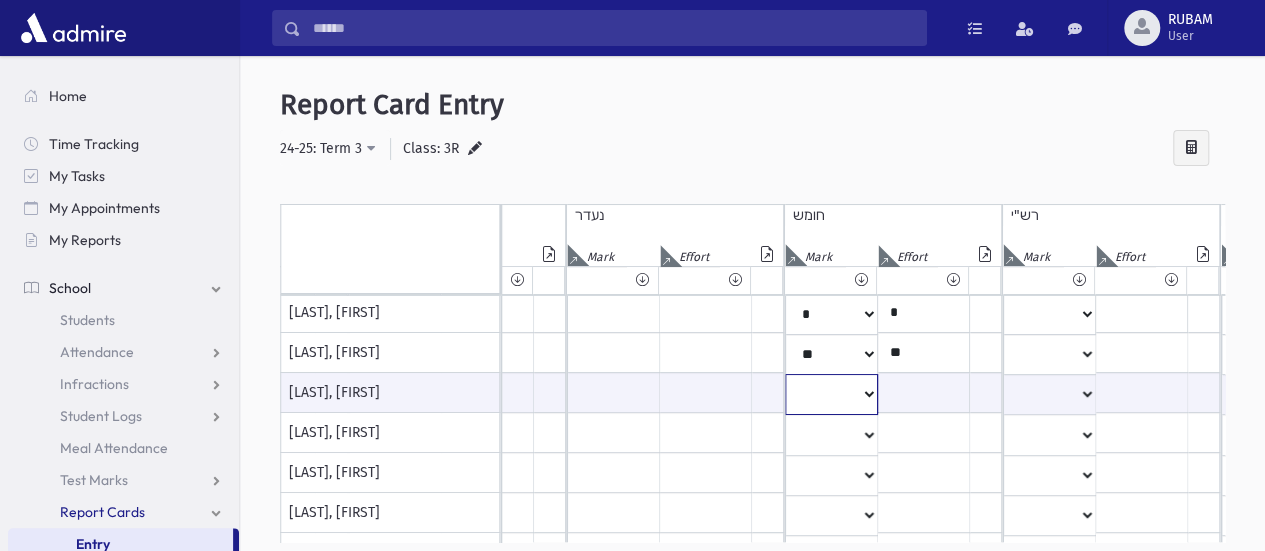 scroll, scrollTop: 206, scrollLeft: 958, axis: both 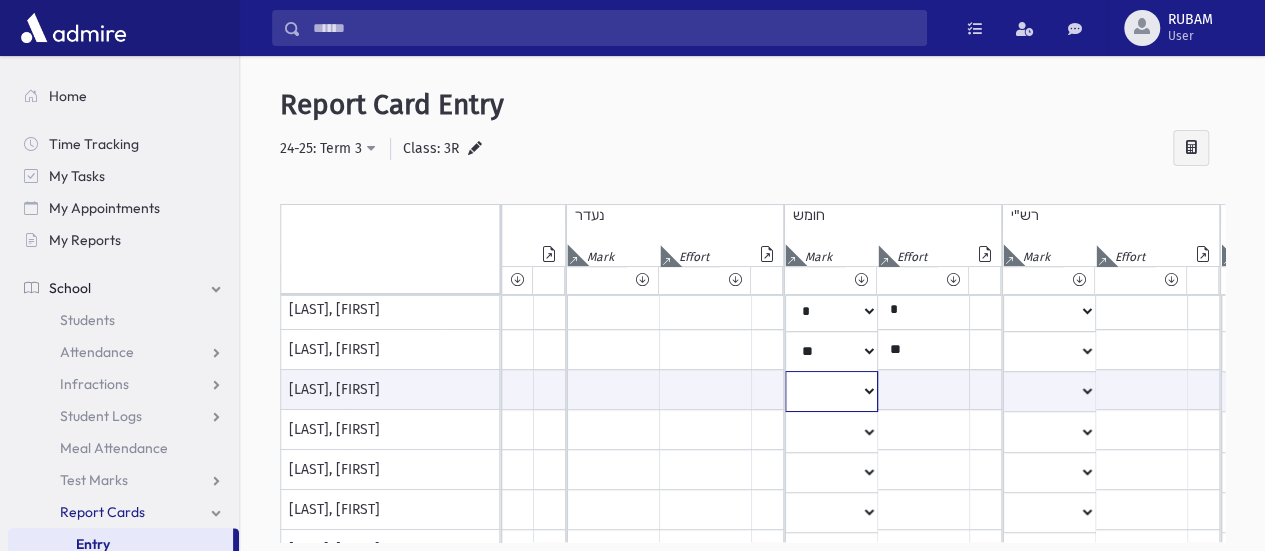 click on "*
**
**
*
**
**
*
**
**
*
**
**
**
***
**
***
**
***
***
***
***
**
***" at bounding box center [-258, 391] 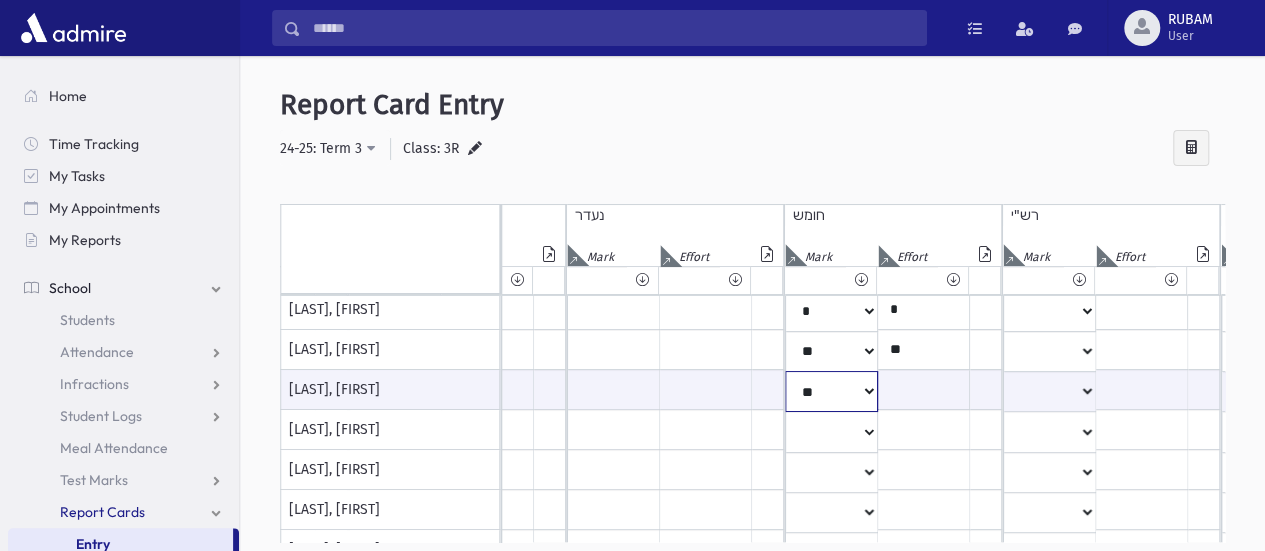 click on "*
**
**
*
**
**
*
**
**
*
**
**
**
***
**
***
**
***
***
***
***
**
***" at bounding box center [-258, 391] 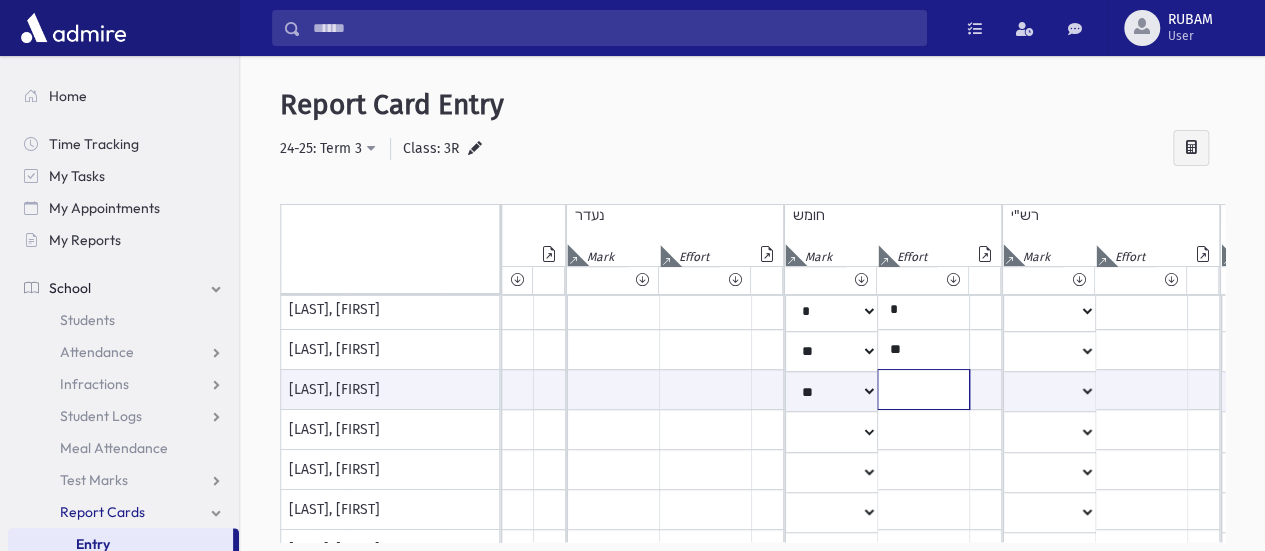 click at bounding box center [-167, 389] 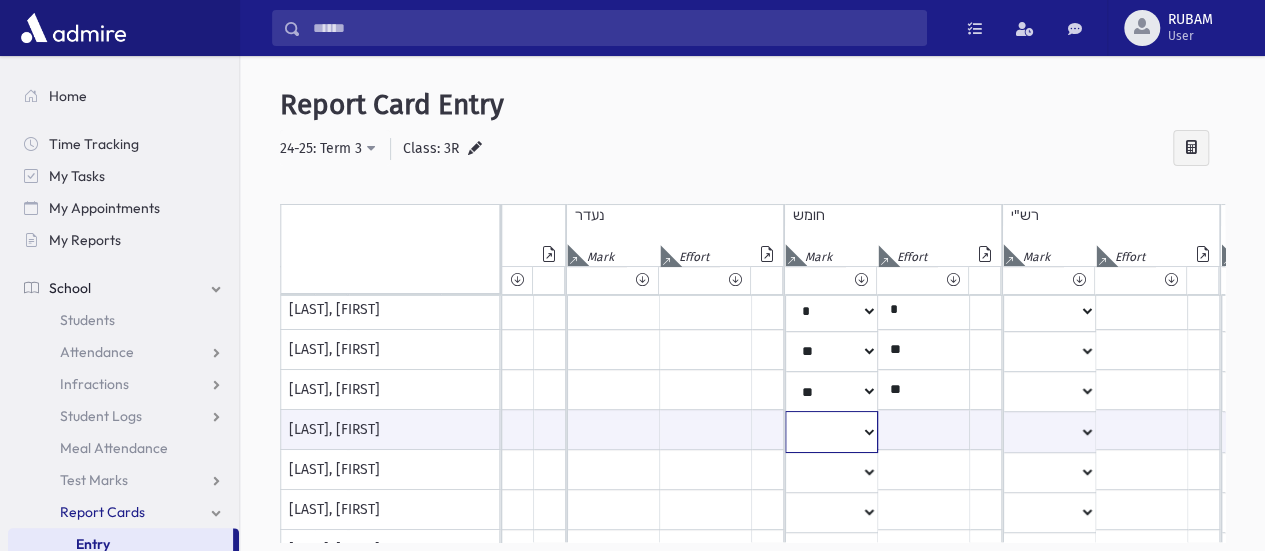 click on "*
**
**
*
**
**
*
**
**
*
**
**
**
***
**
***
**
***
***
***
***
**
***" at bounding box center [-258, 431] 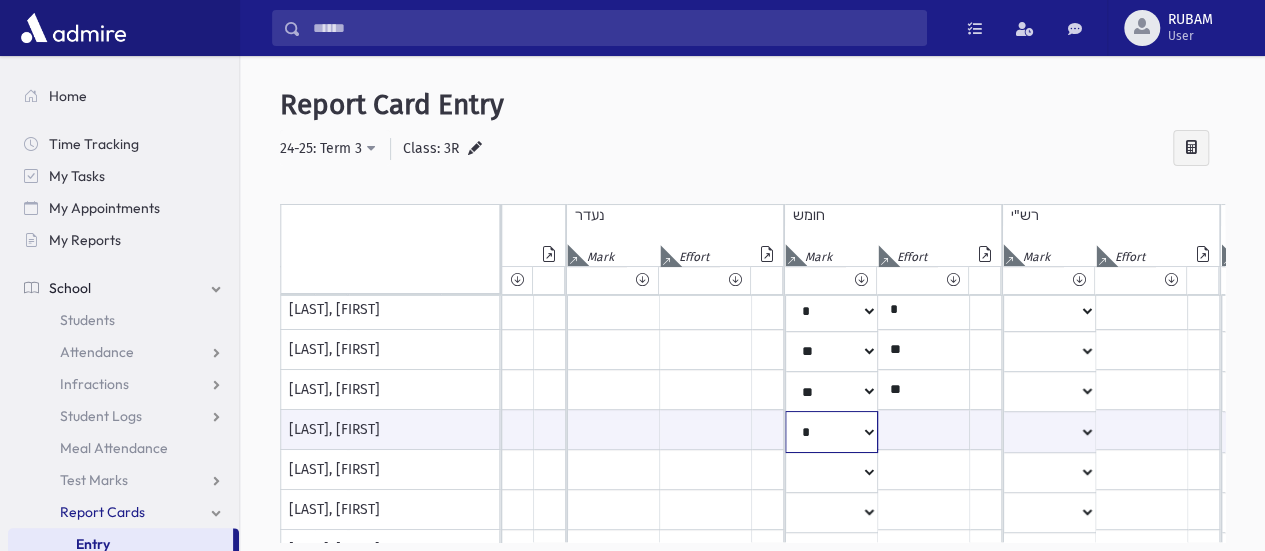 click on "*
**
**
*
**
**
*
**
**
*
**
**
**
***
**
***
**
***
***
***
***
**
***" at bounding box center [-258, 431] 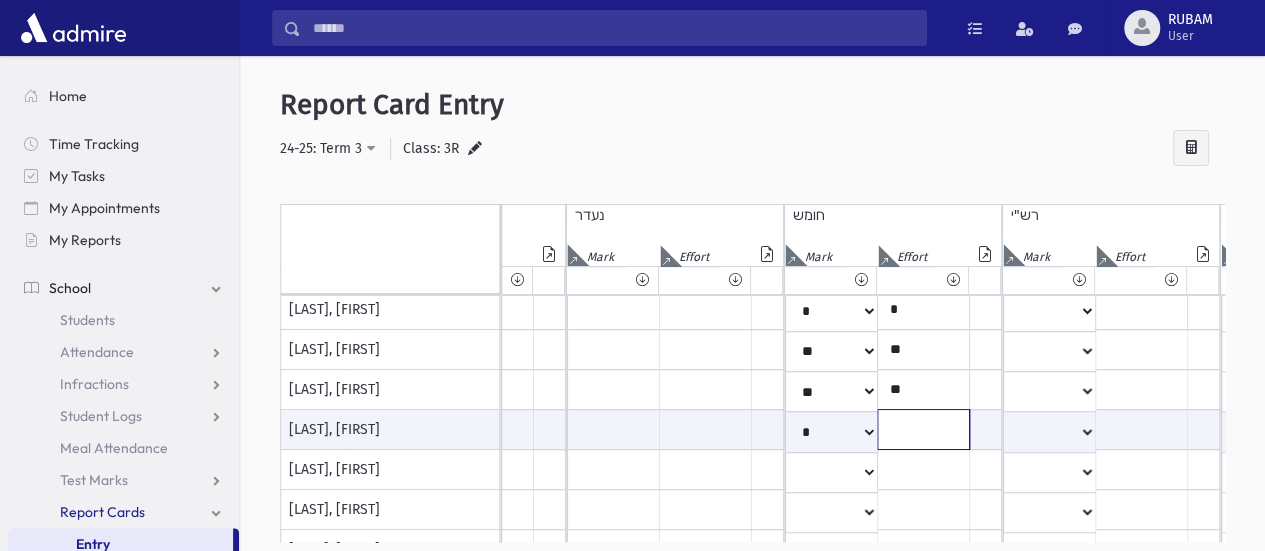 click at bounding box center (-167, 429) 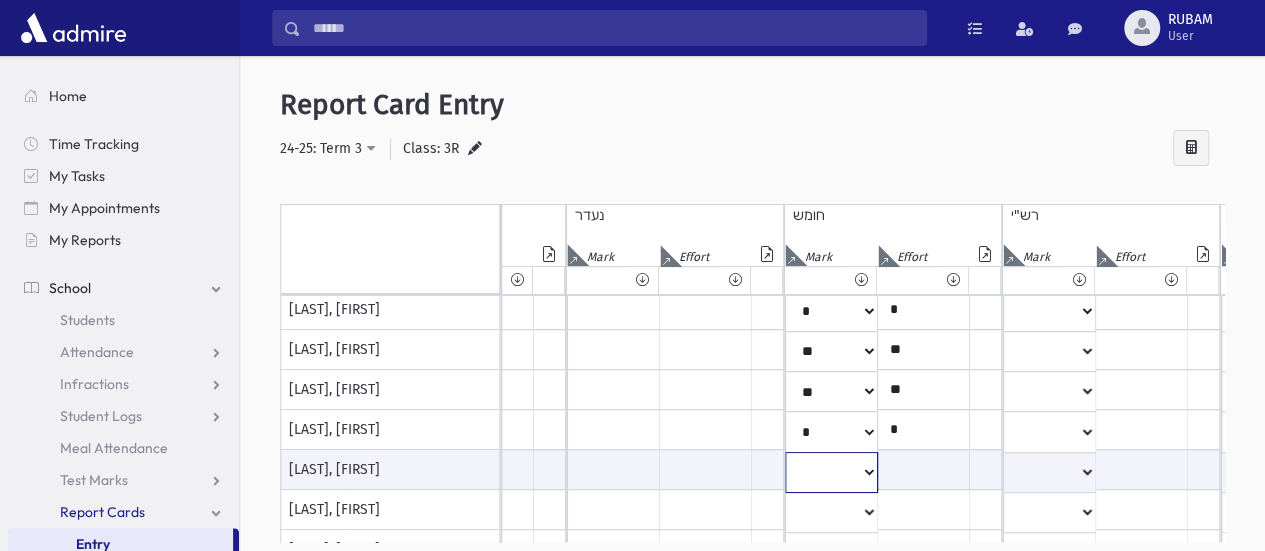 click on "*
**
**
*
**
**
*
**
**
*
**
**
**
***
**
***
**
***
***
***
***
**
***" at bounding box center (-258, 472) 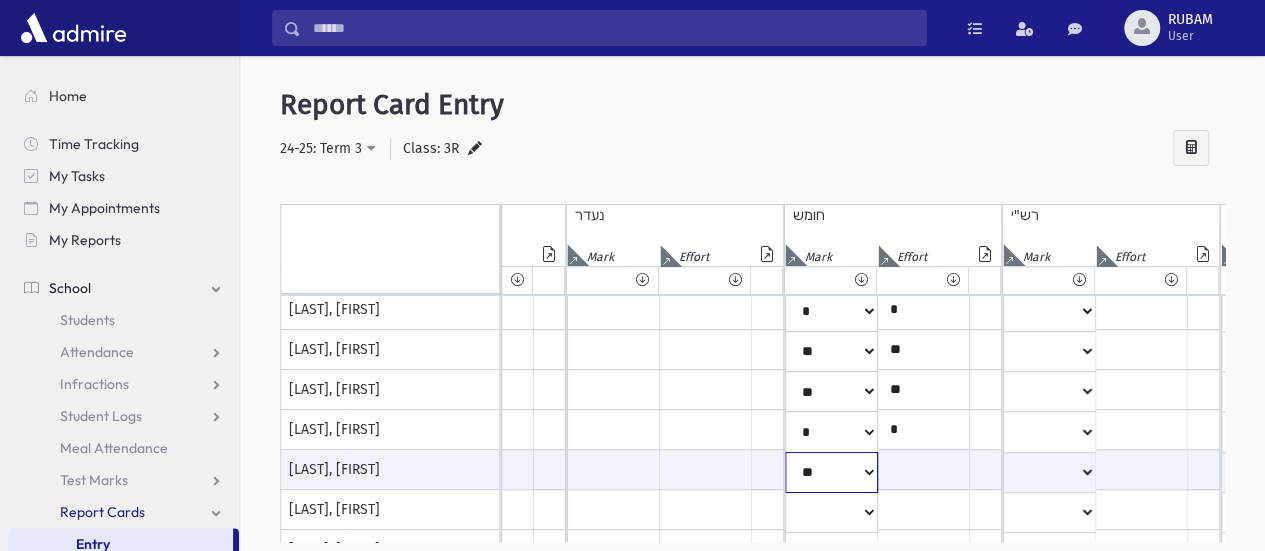 click on "*
**
**
*
**
**
*
**
**
*
**
**
**
***
**
***
**
***
***
***
***
**
***" at bounding box center [-258, 472] 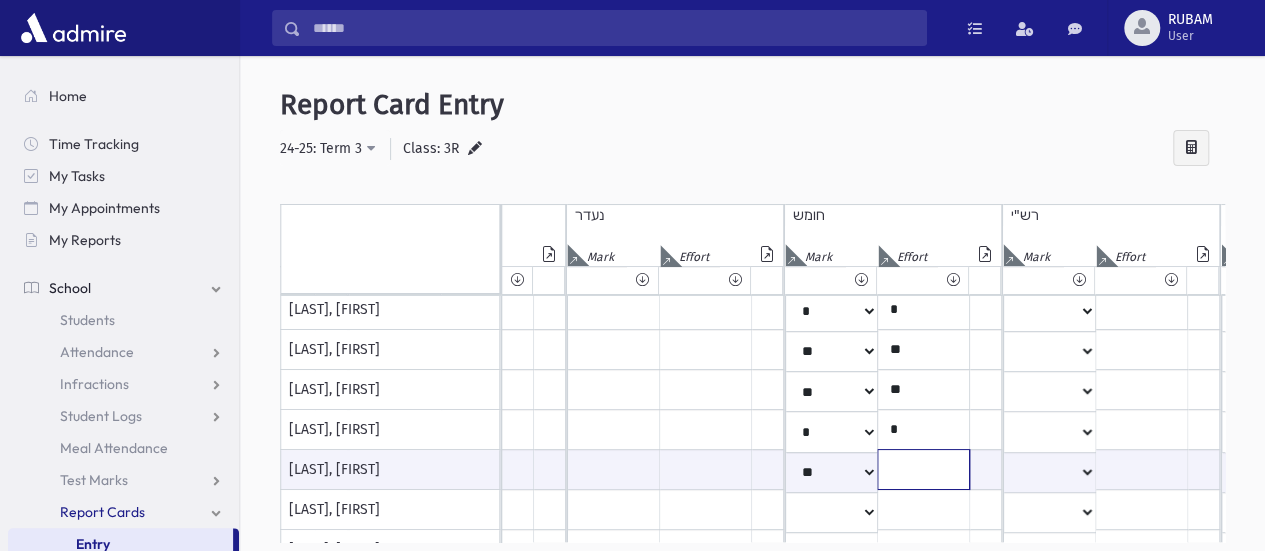 click at bounding box center [-167, 469] 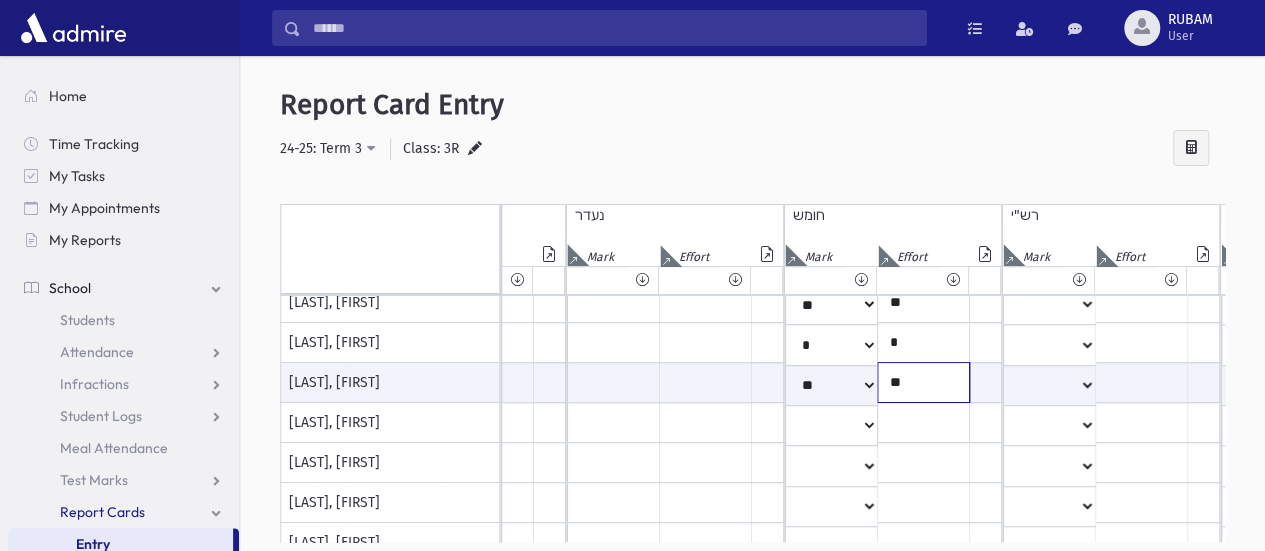 scroll, scrollTop: 298, scrollLeft: 958, axis: both 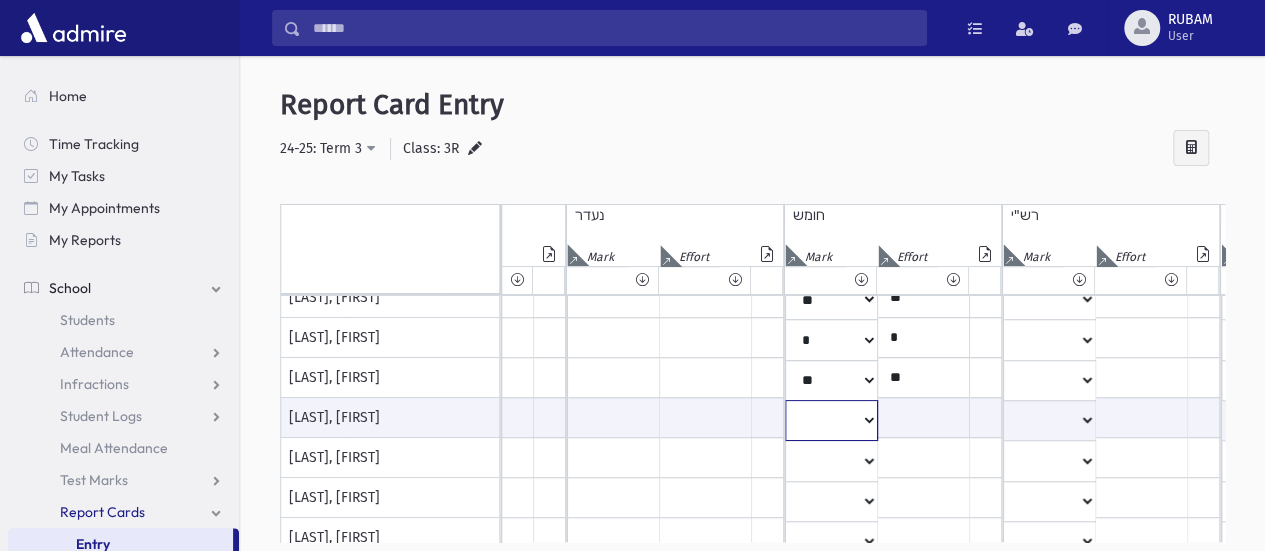 click on "*
**
**
*
**
**
*
**
**
*
**
**
**
***
**
***
**
***
***
***
***
**
***" at bounding box center (-258, 420) 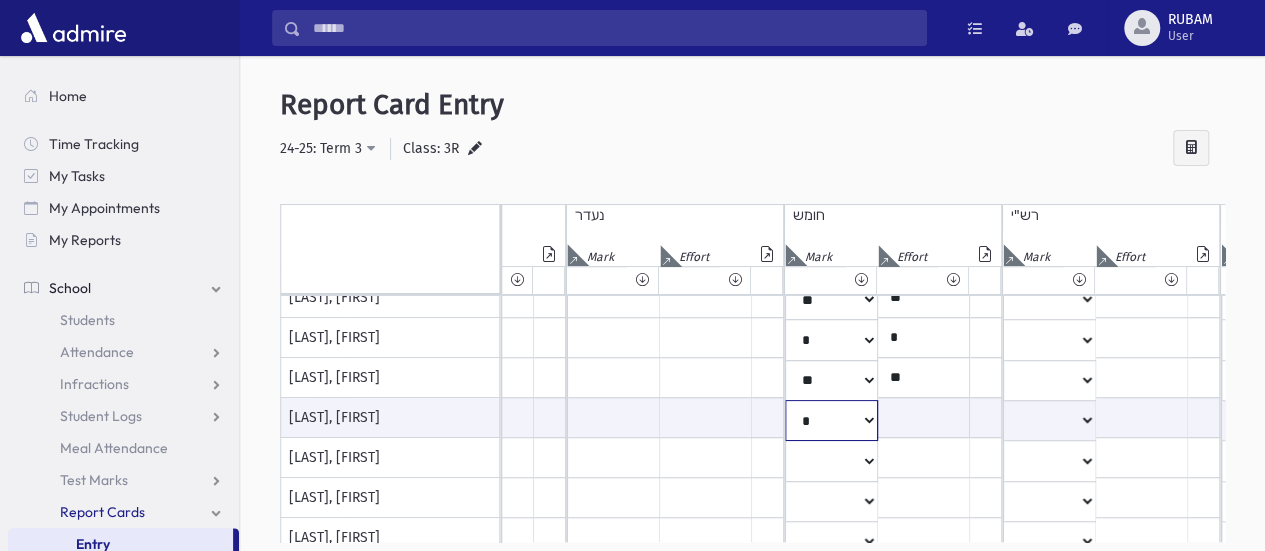 click on "*
**
**
*
**
**
*
**
**
*
**
**
**
***
**
***
**
***
***
***
***
**
***" at bounding box center [-258, 420] 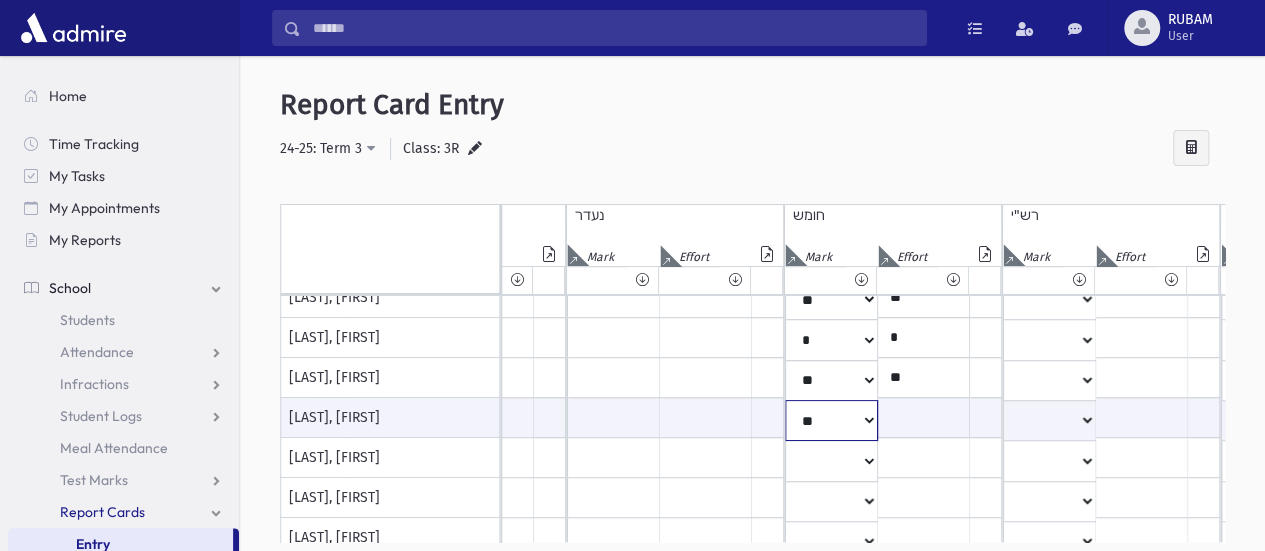 click on "*
**
**
*
**
**
*
**
**
*
**
**
**
***
**
***
**
***
***
***
***
**
***" at bounding box center [-258, 420] 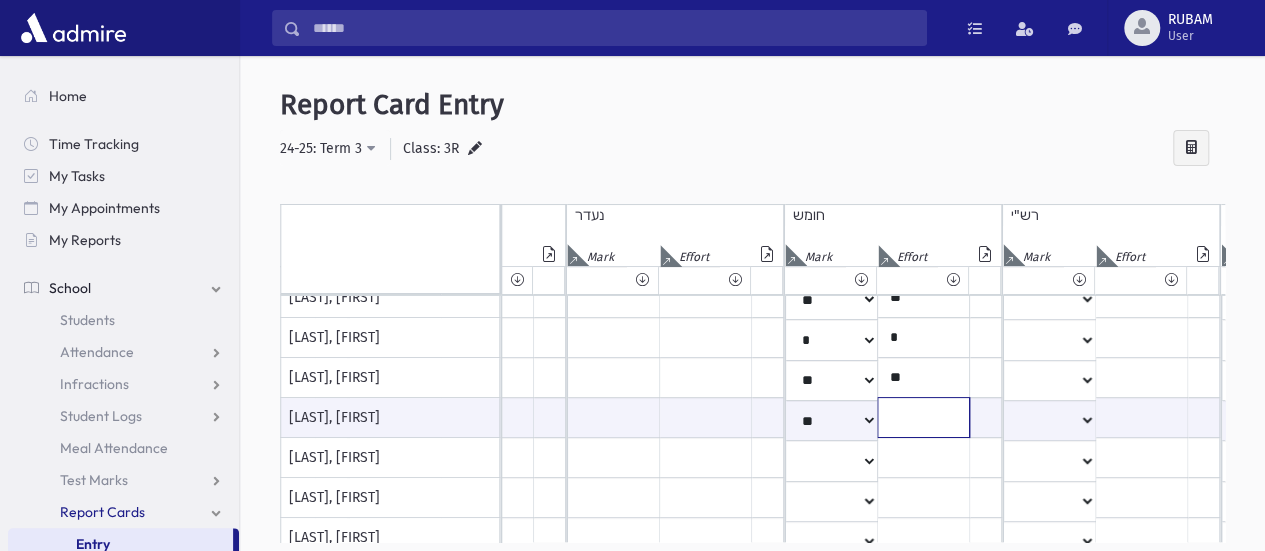 click at bounding box center (-167, 417) 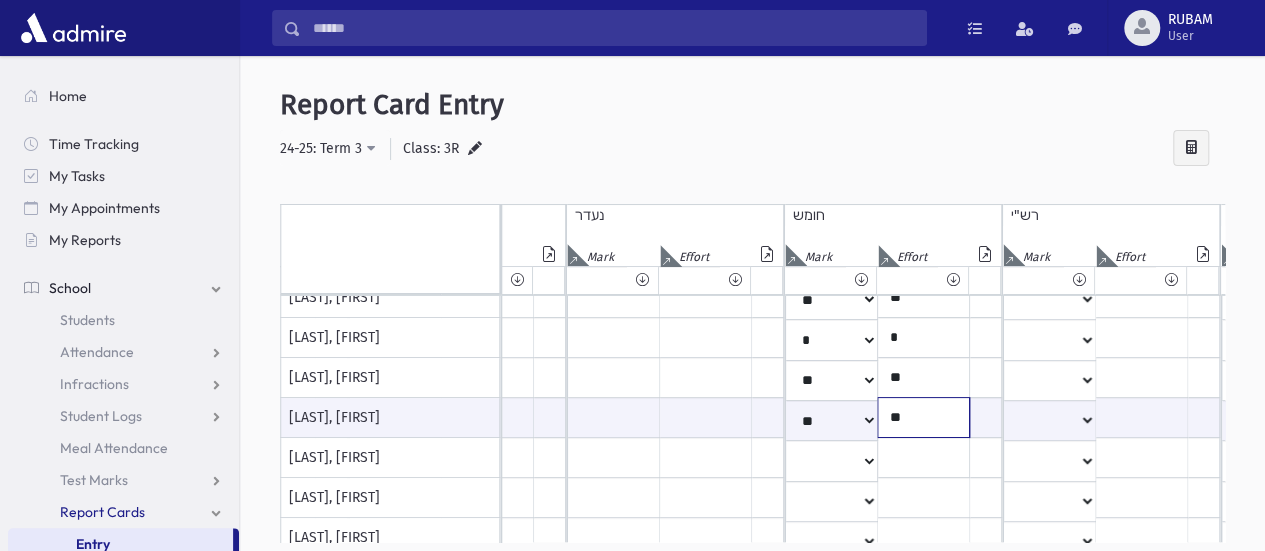 scroll, scrollTop: 269, scrollLeft: 987, axis: both 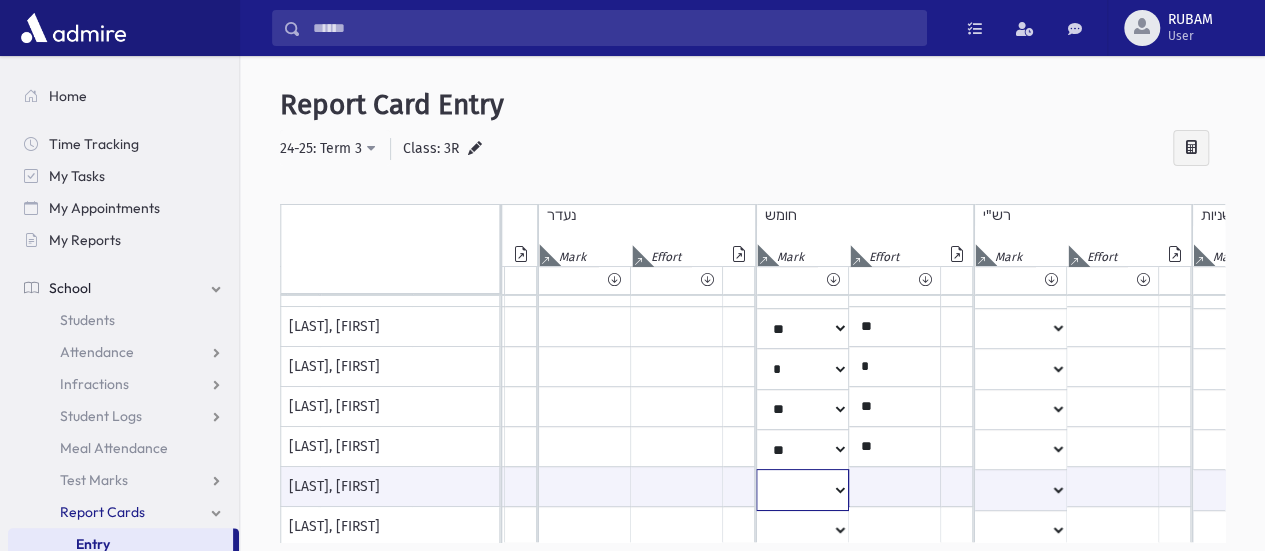 click on "*
**
**
*
**
**
*
**
**
*
**
**
**
***
**
***
**
***
***
***
***
**
***" at bounding box center (-287, 489) 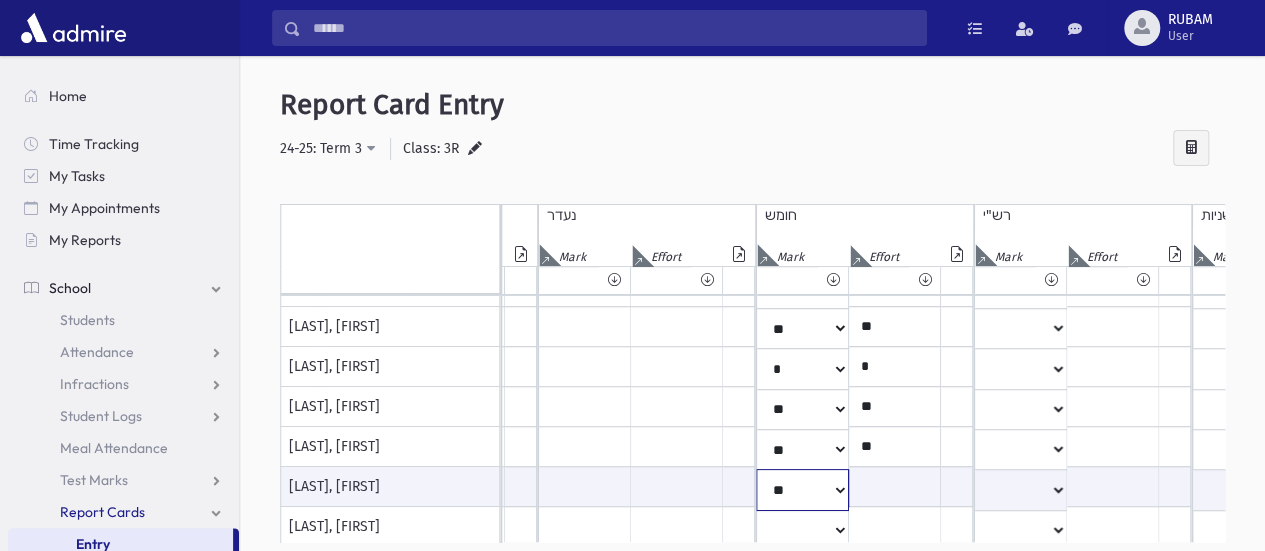 click on "*
**
**
*
**
**
*
**
**
*
**
**
**
***
**
***
**
***
***
***
***
**
***" at bounding box center [-287, 489] 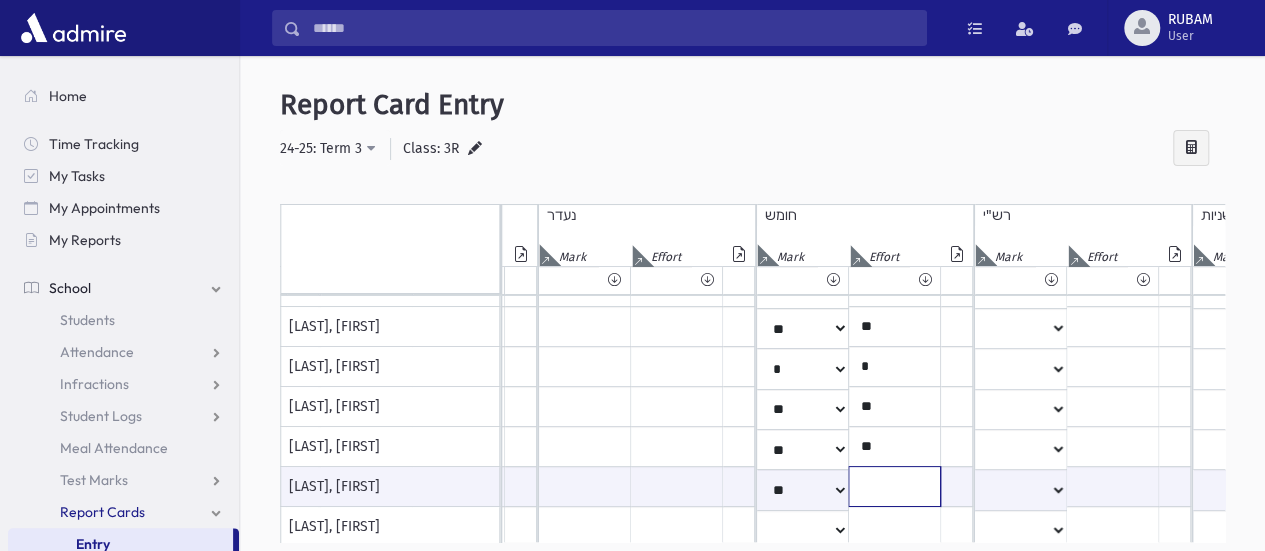 click at bounding box center (-196, 486) 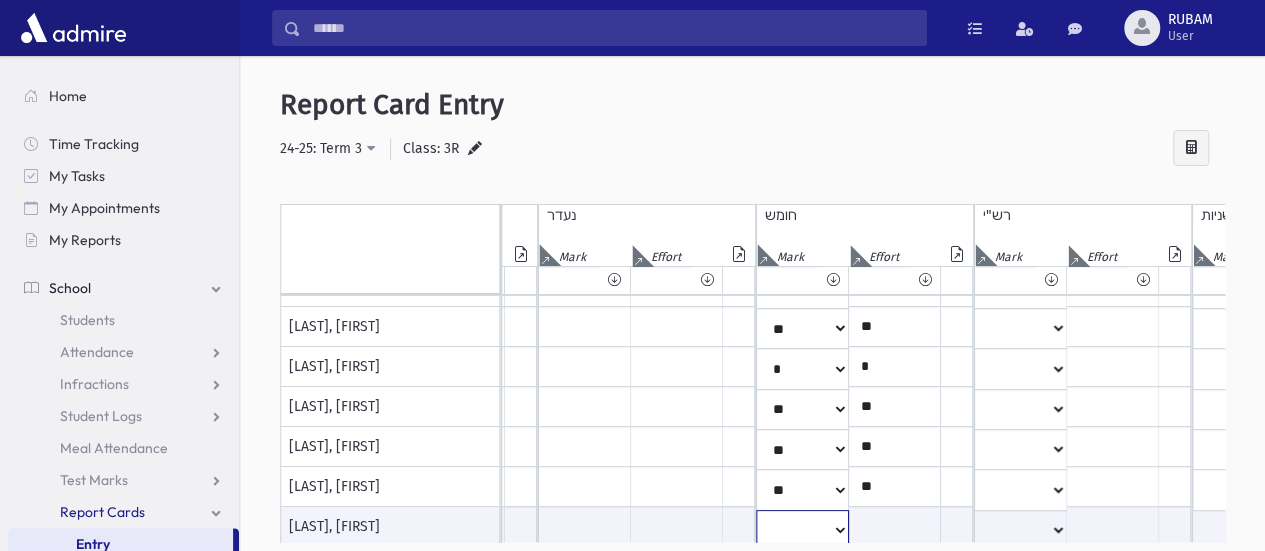 scroll, scrollTop: 281, scrollLeft: 987, axis: both 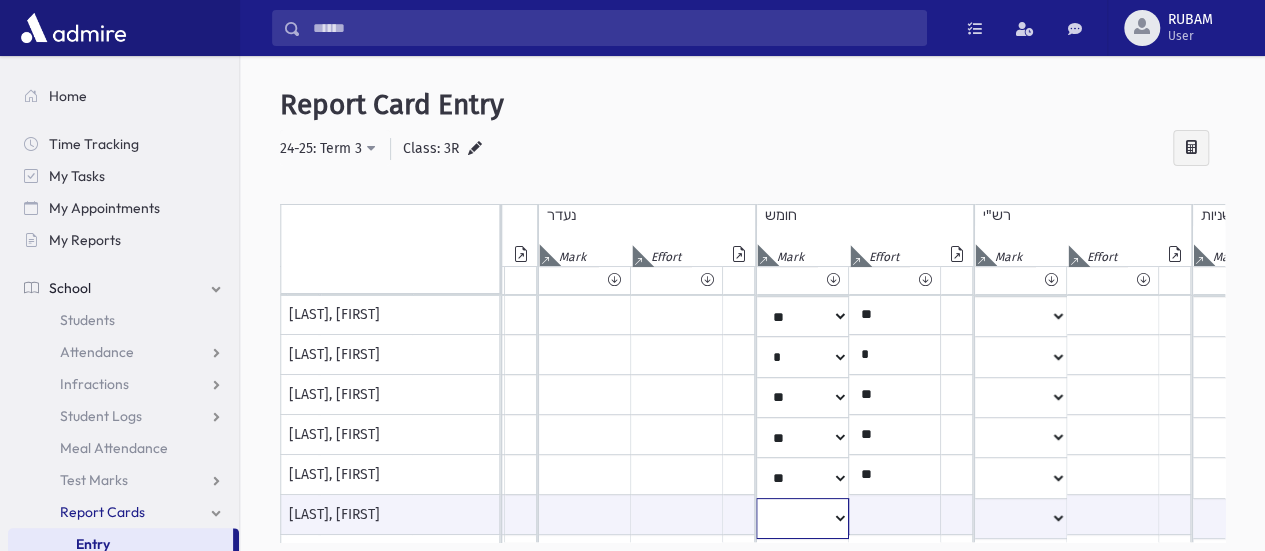 click on "*
**
**
*
**
**
*
**
**
*
**
**
**
***
**
***
**
***
***
***
***
**
***" at bounding box center (-287, 518) 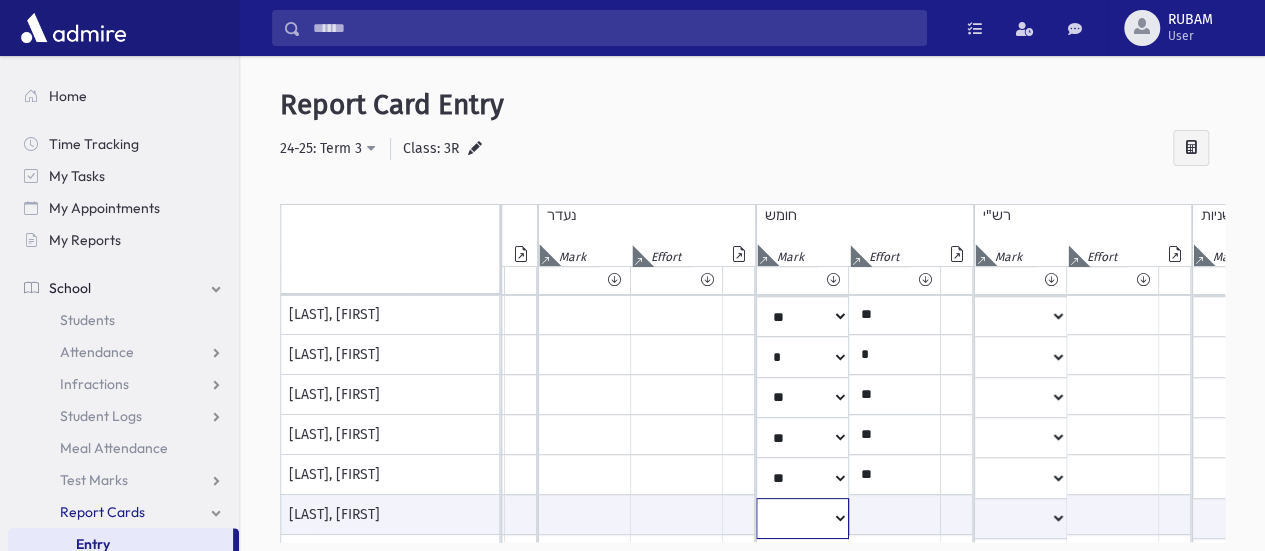 select on "**" 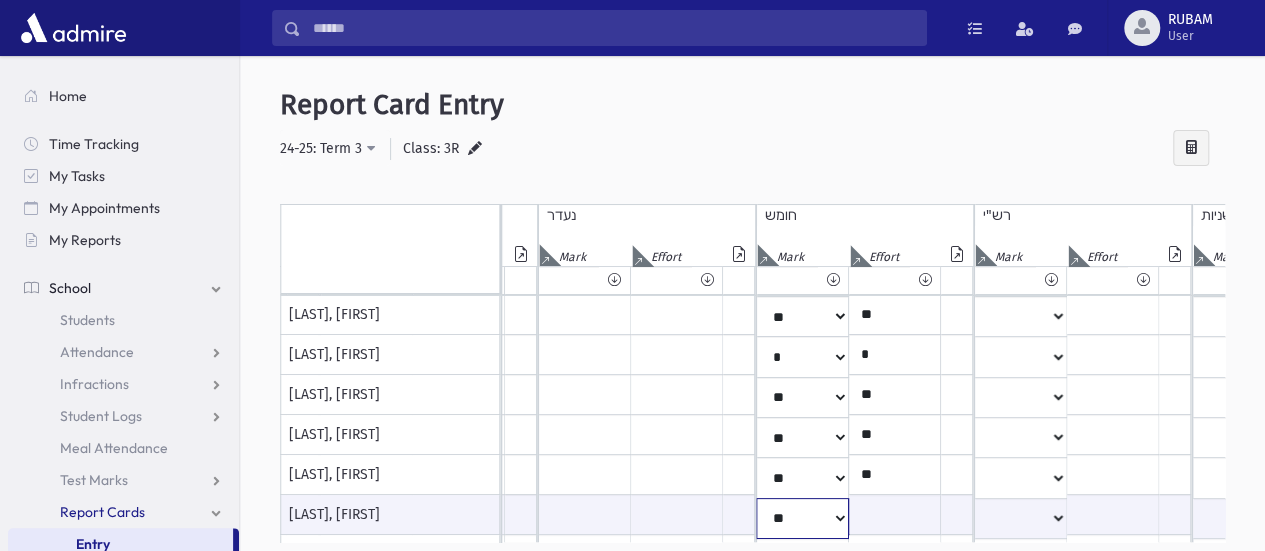 click on "*
**
**
*
**
**
*
**
**
*
**
**
**
***
**
***
**
***
***
***
***
**
***" at bounding box center [-287, 518] 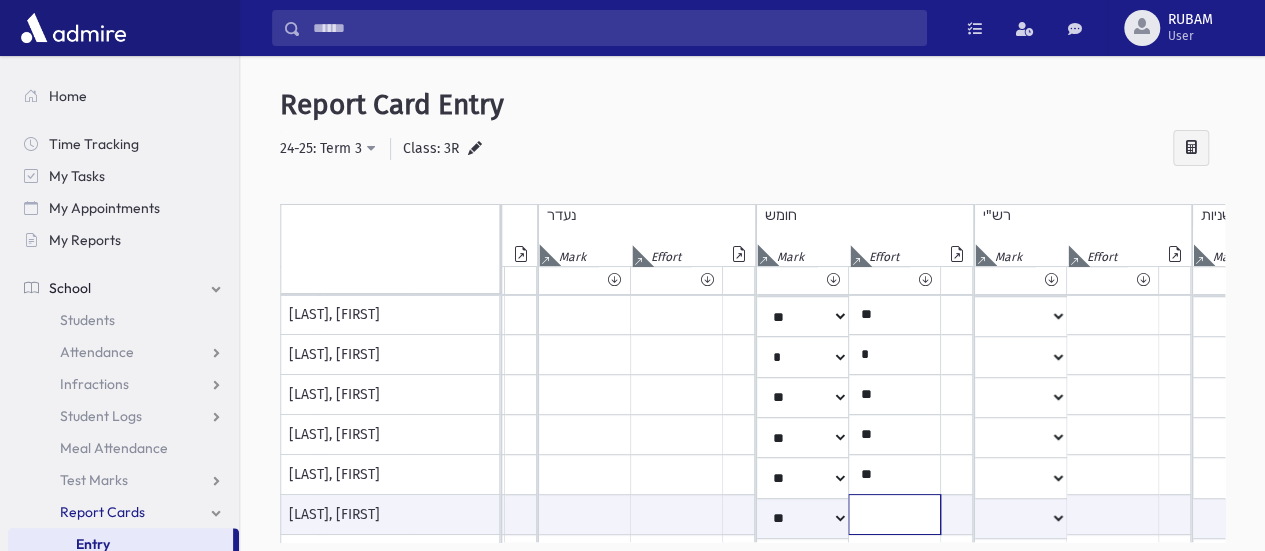 click at bounding box center (-196, 514) 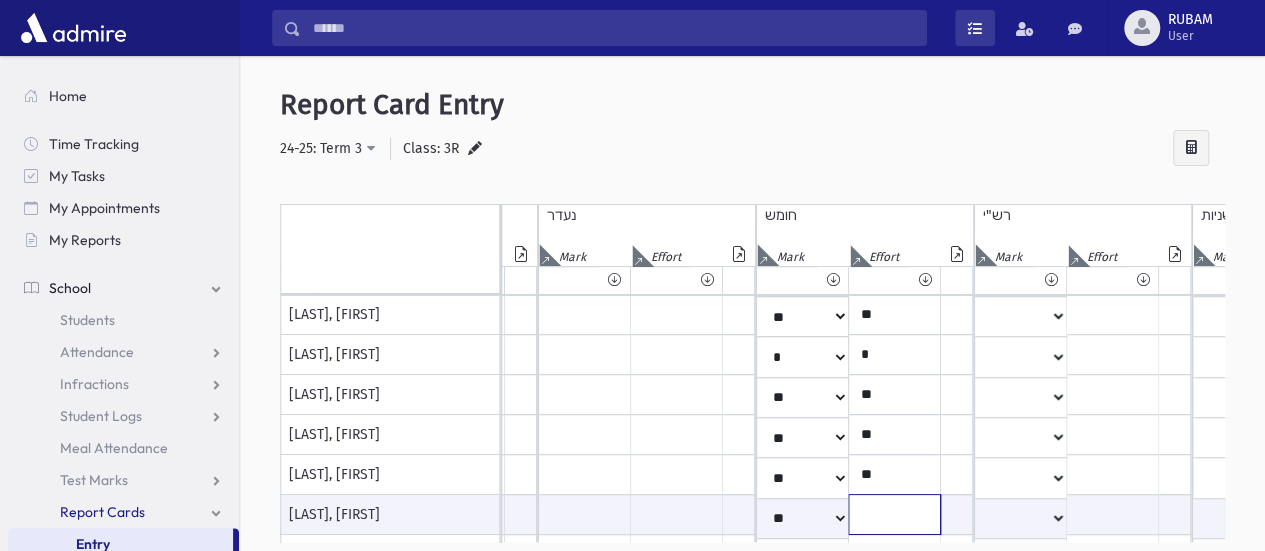 type on "**" 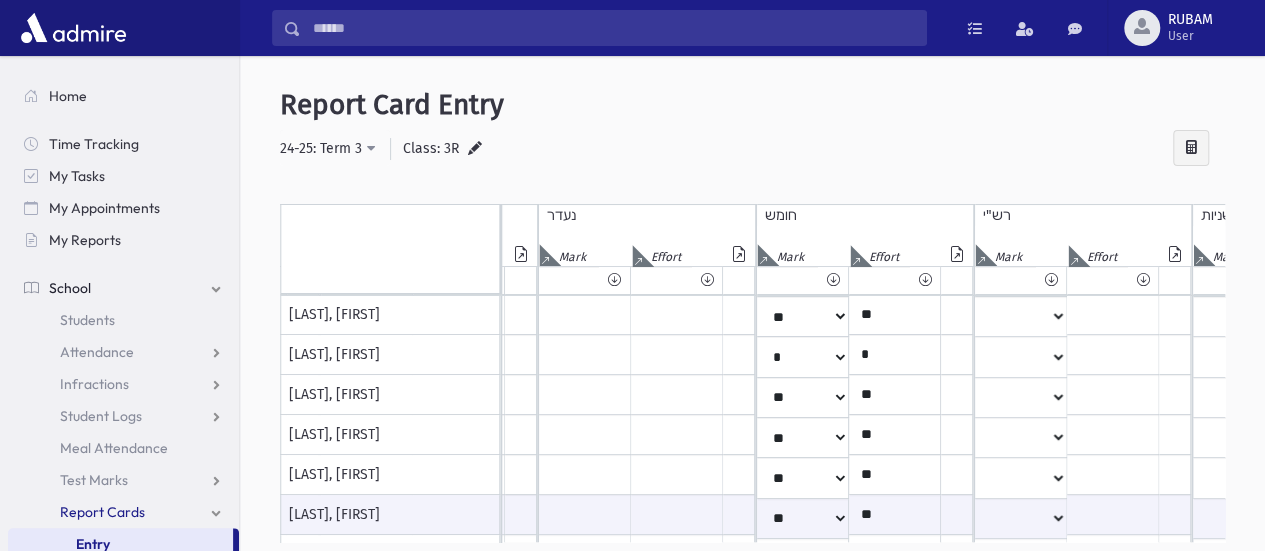 click on "Report Card Entry" at bounding box center (752, 105) 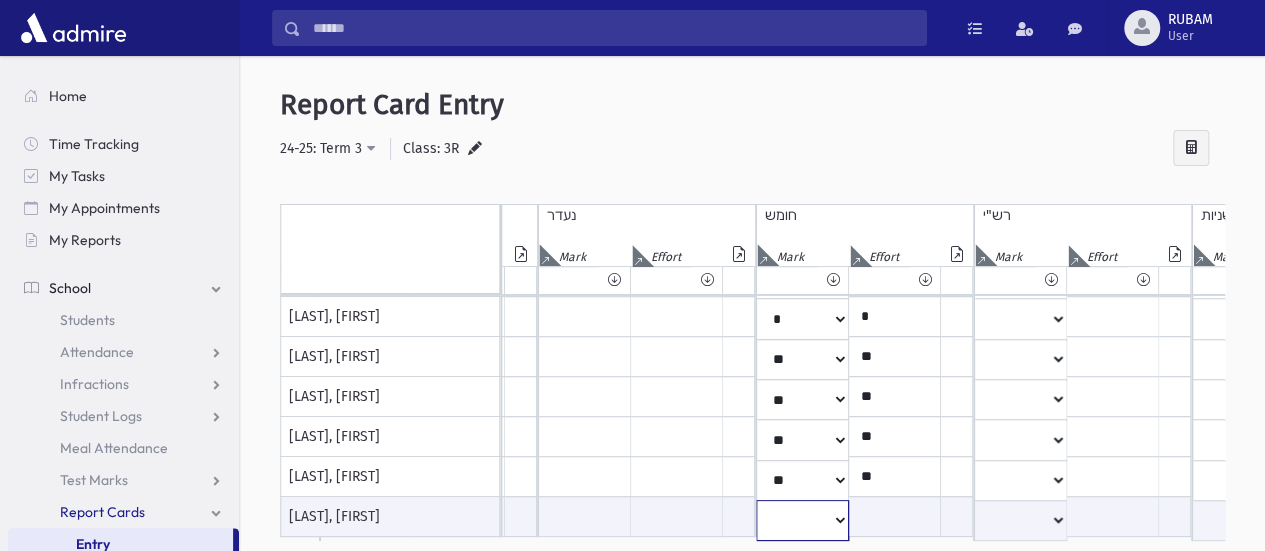 click on "*
**
**
*
**
**
*
**
**
*
**
**
**
***
**
***
**
***
***
***
***
**
***" at bounding box center (-287, 520) 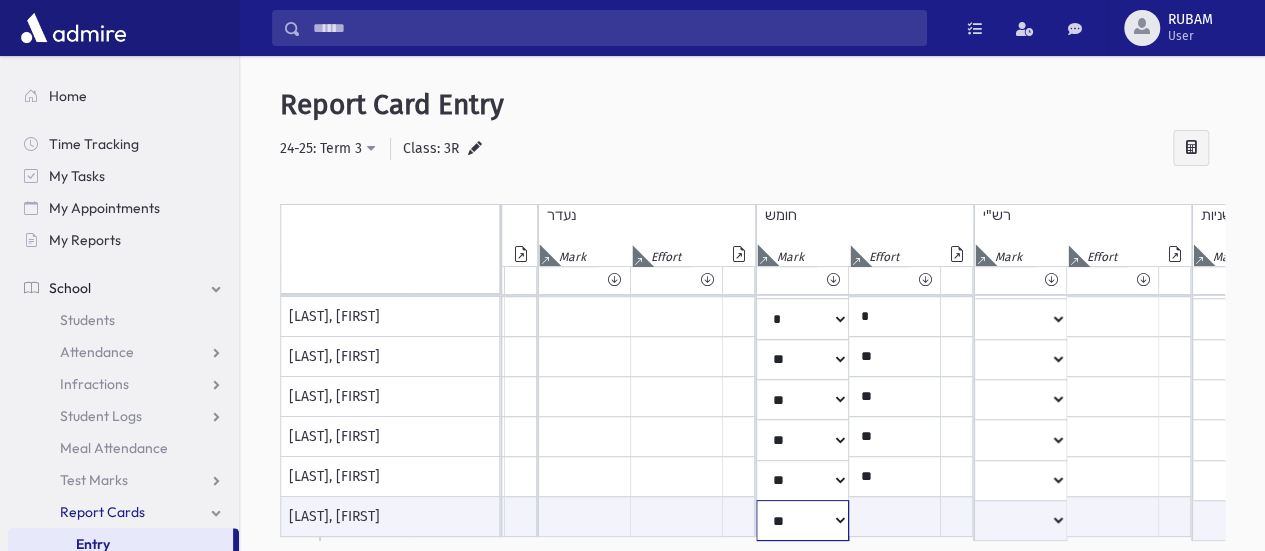 click on "*
**
**
*
**
**
*
**
**
*
**
**
**
***
**
***
**
***
***
***
***
**
***" at bounding box center [-287, 520] 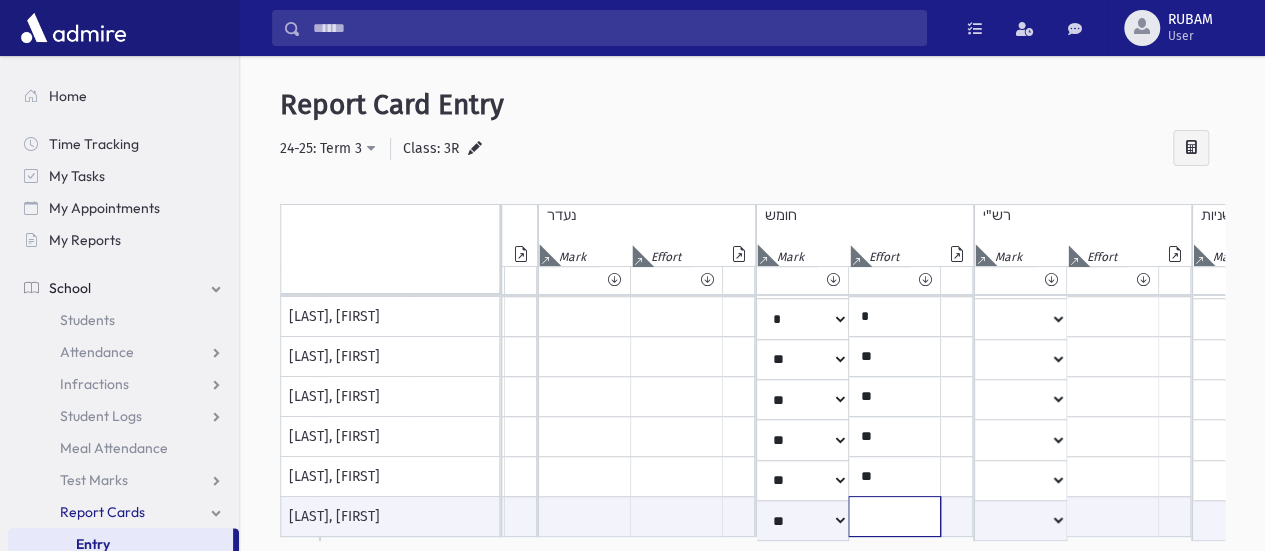 click at bounding box center (-196, 516) 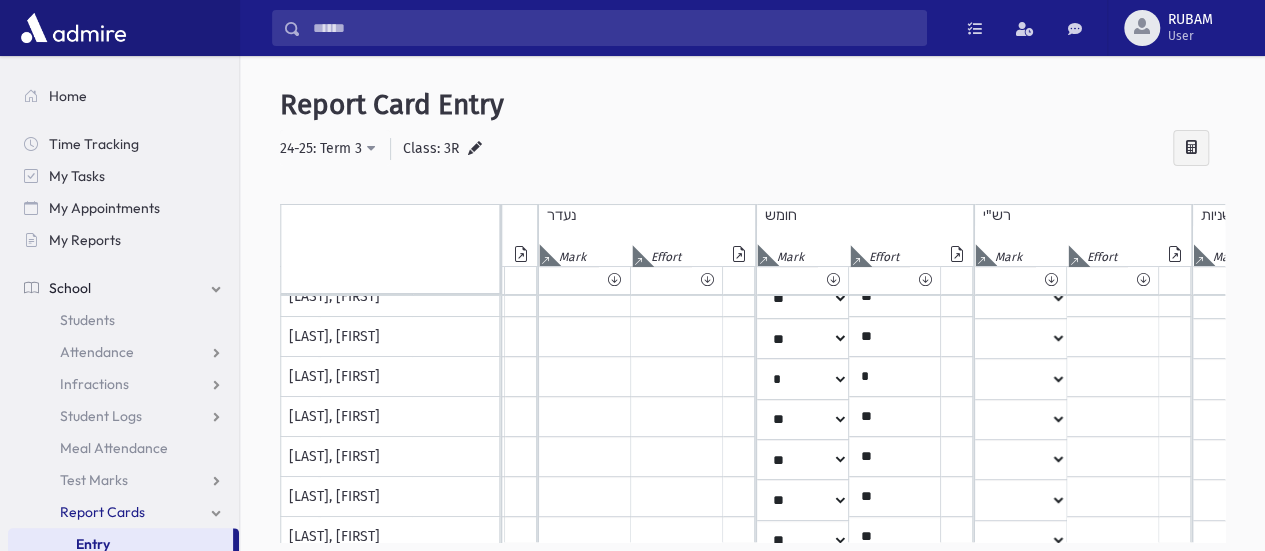scroll, scrollTop: 0, scrollLeft: 987, axis: horizontal 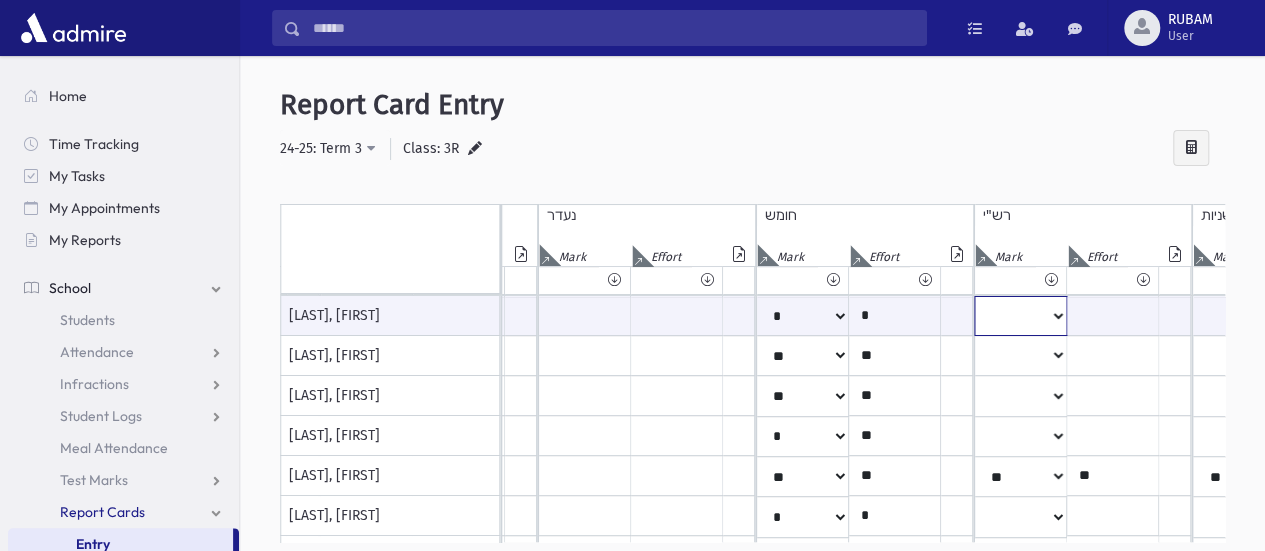 click on "*
**
**
*
**
**
*
**
**
*
**
**
**
***
**
***
**
***
***
***
***
**
***" at bounding box center [-287, 316] 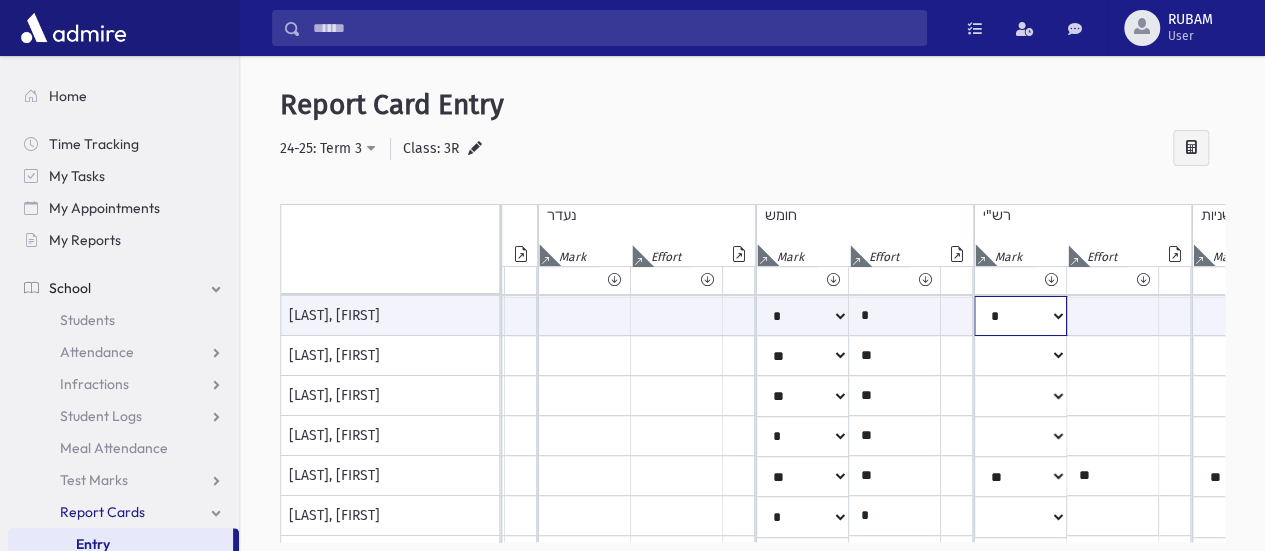 click on "*
**
**
*
**
**
*
**
**
*
**
**
**
***
**
***
**
***
***
***
***
**
***" at bounding box center [-287, 316] 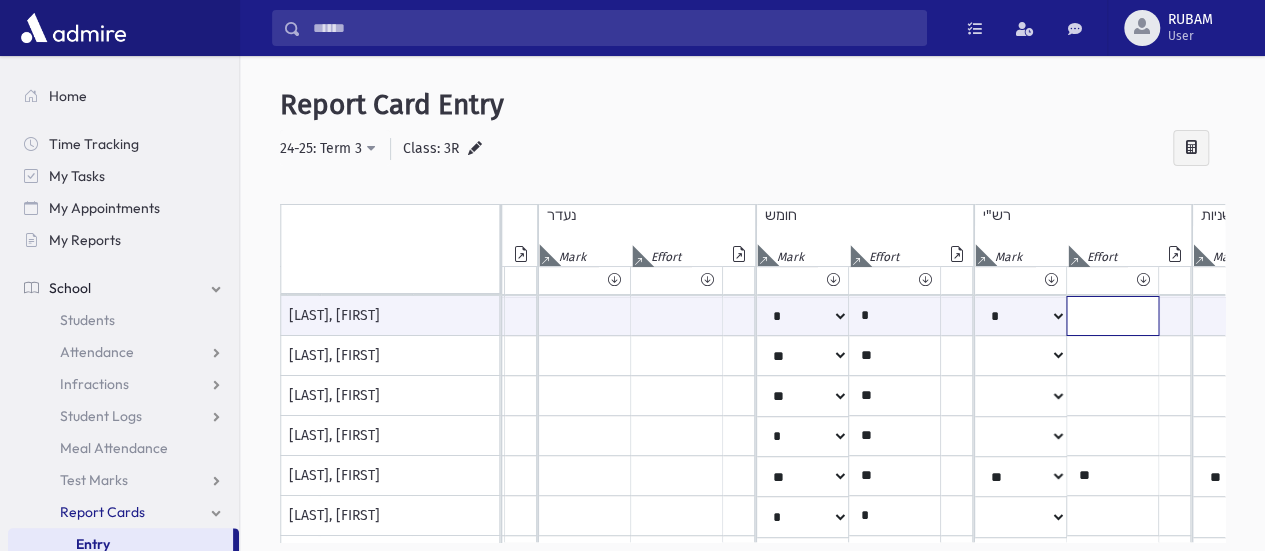 click at bounding box center [-196, 316] 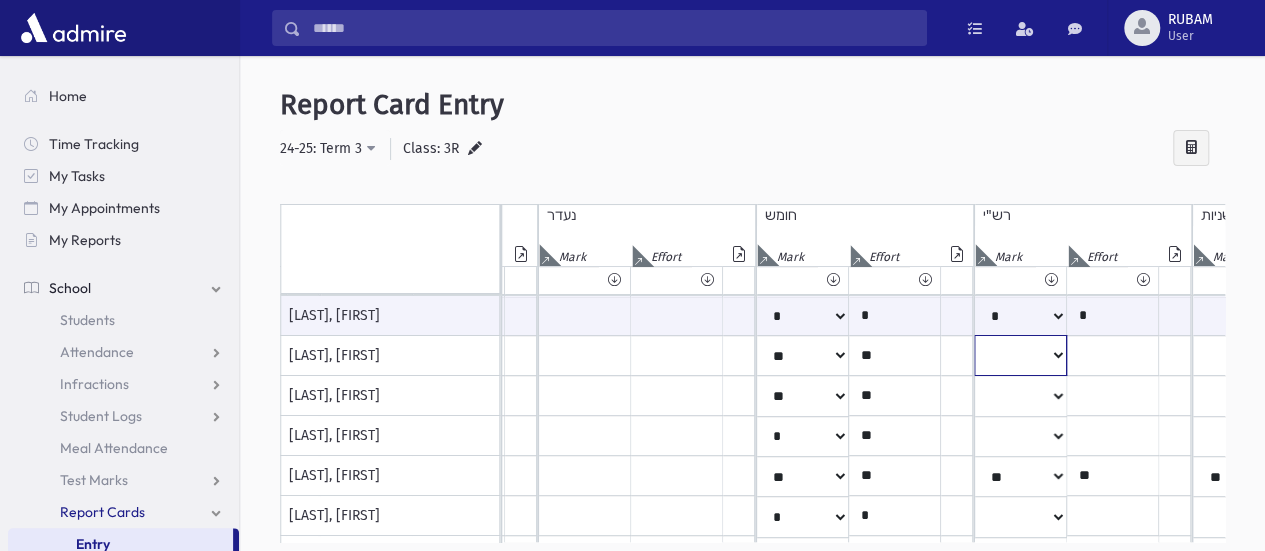 click on "*
**
**
*
**
**
*
**
**
*
**
**
**
***
**
***
**
***
***
***
***
**
***" at bounding box center (-287, 316) 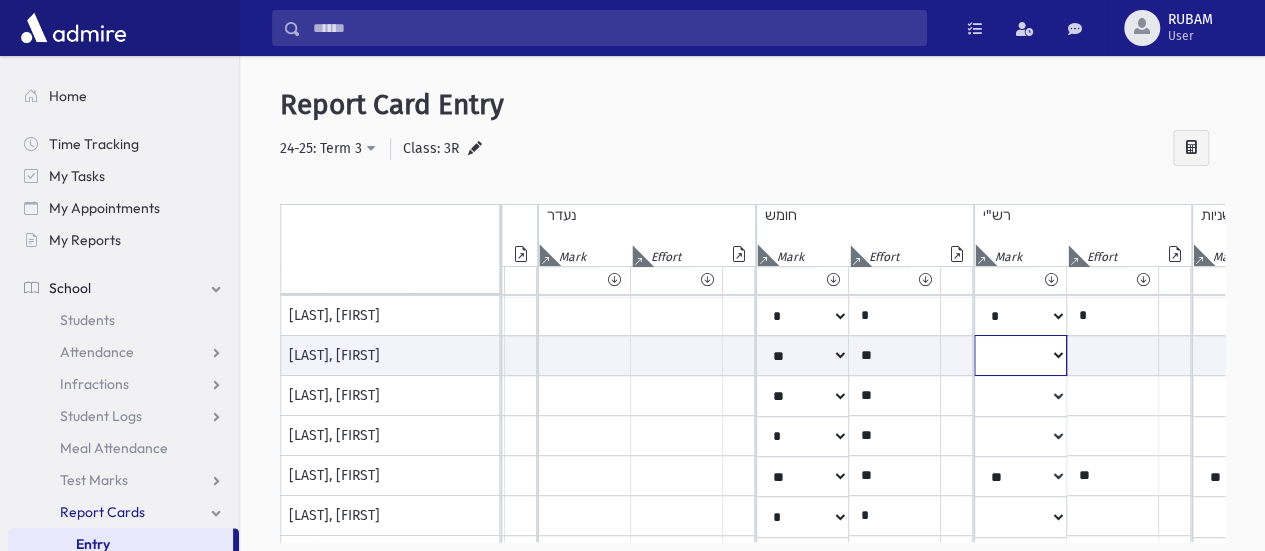 select on "**" 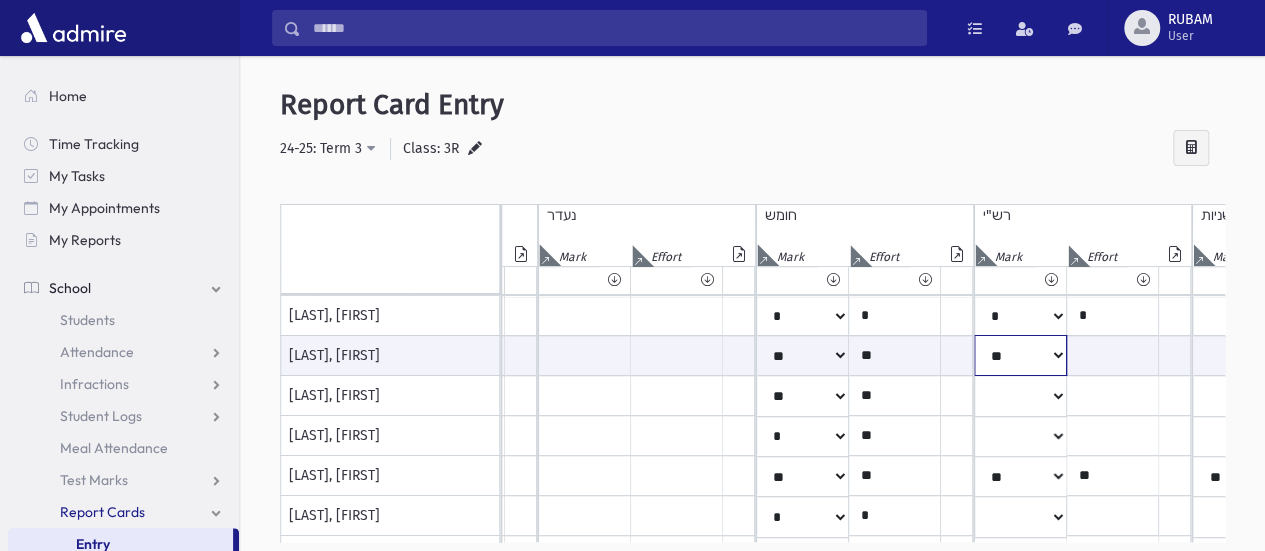 click on "*
**
**
*
**
**
*
**
**
*
**
**
**
***
**
***
**
***
***
***
***
**
***" at bounding box center (-287, 355) 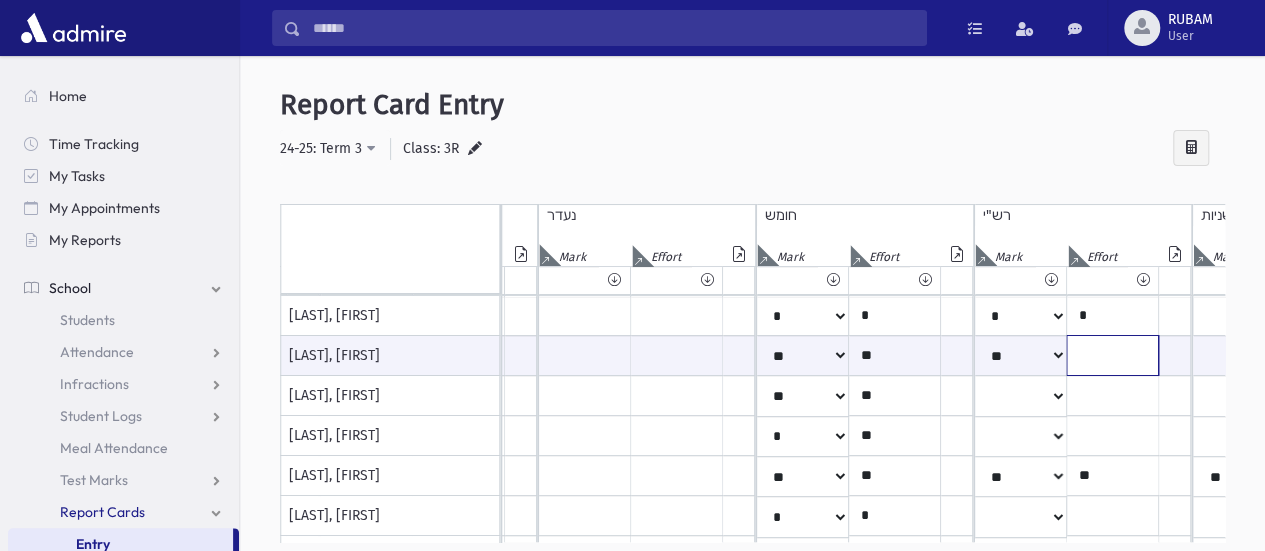 click at bounding box center (-196, 355) 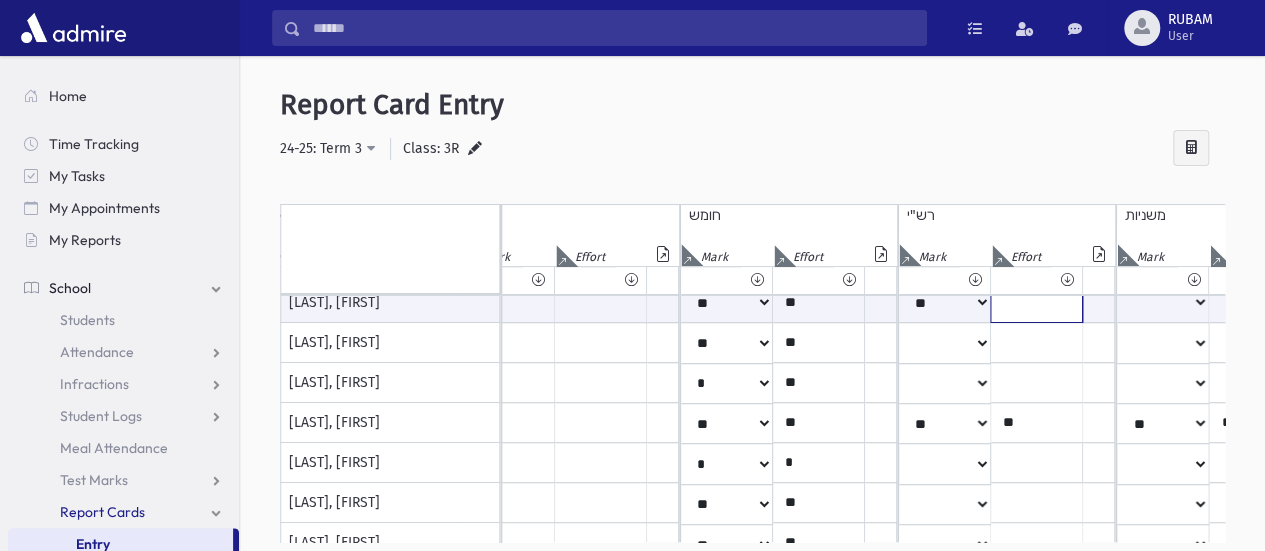 type on "**" 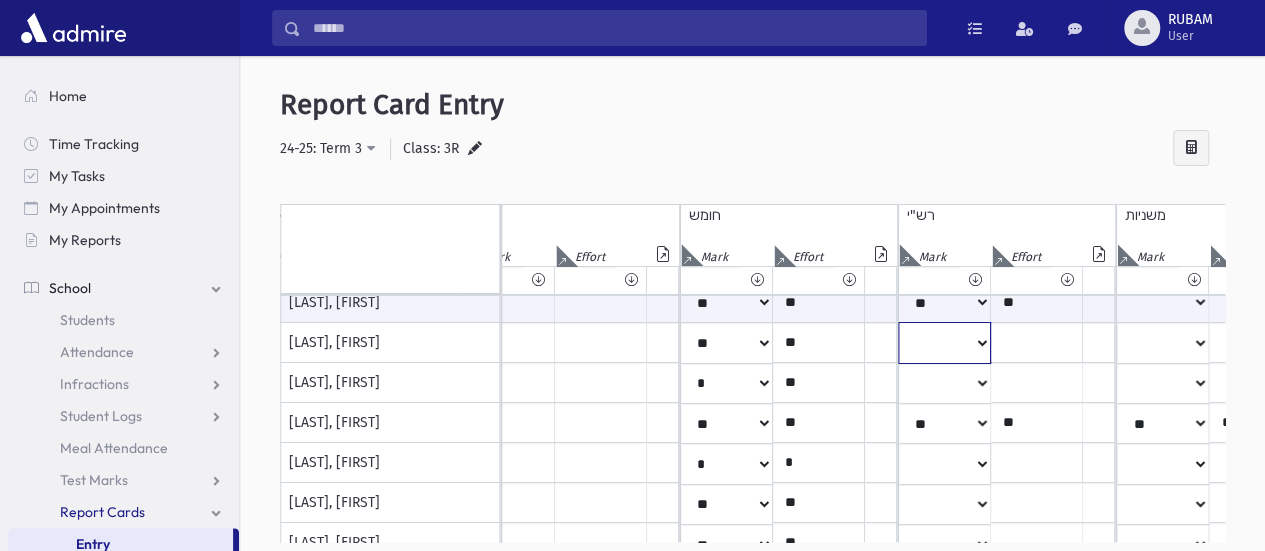 click on "*
**
**
*
**
**
*
**
**
*
**
**
**
***
**
***
**
***
***
***
***
**
***" at bounding box center (-363, 263) 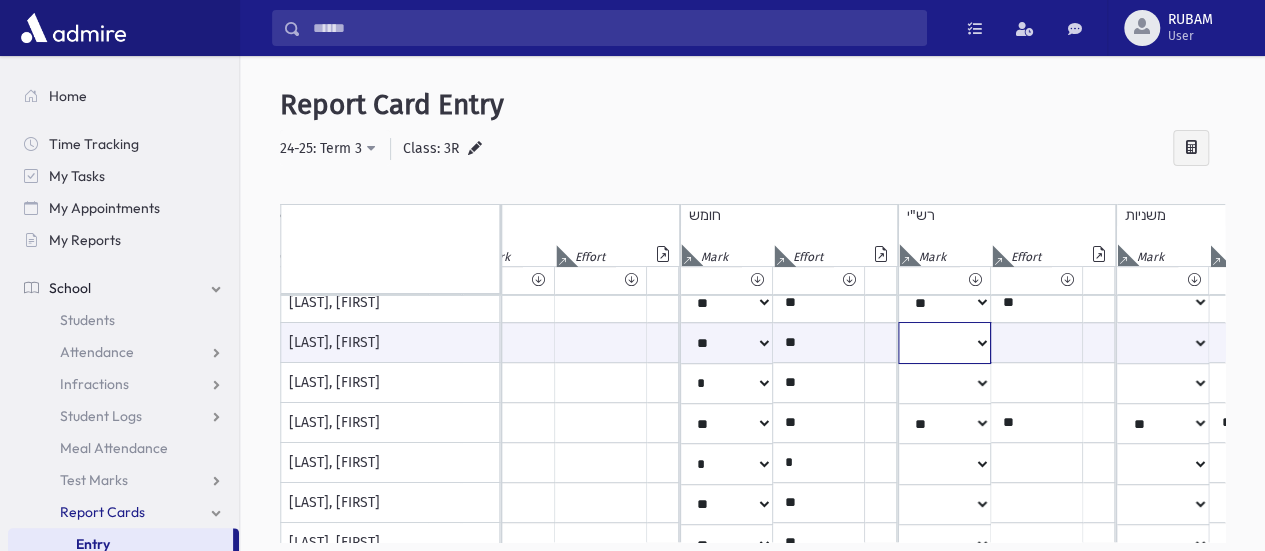 select on "**" 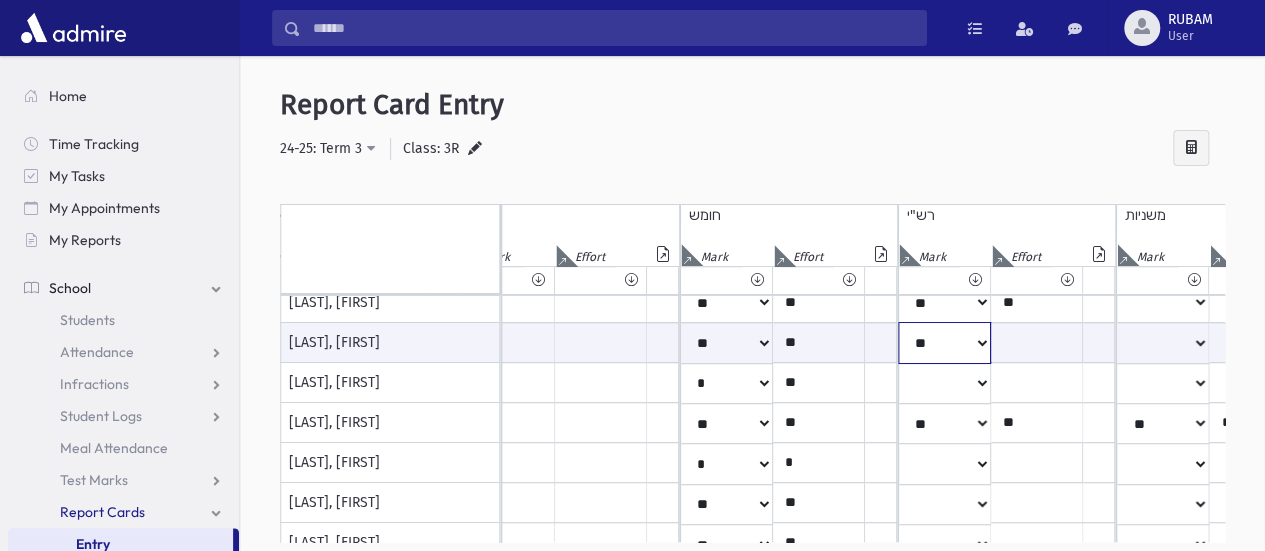 click on "*
**
**
*
**
**
*
**
**
*
**
**
**
***
**
***
**
***
***
***
***
**
***" at bounding box center (-363, 342) 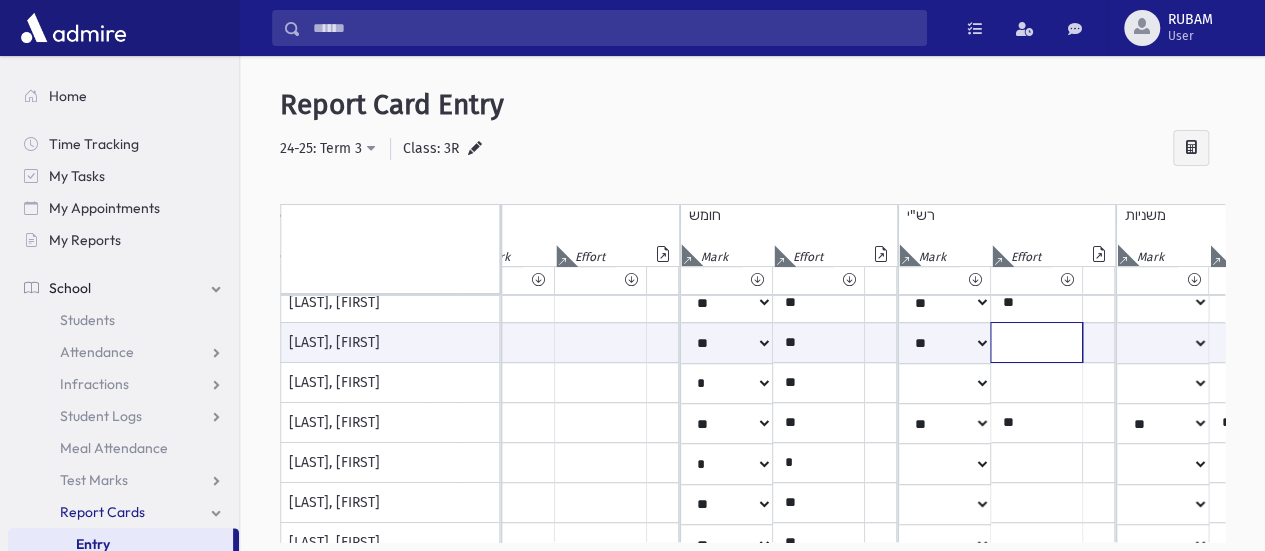 click at bounding box center [-272, 342] 